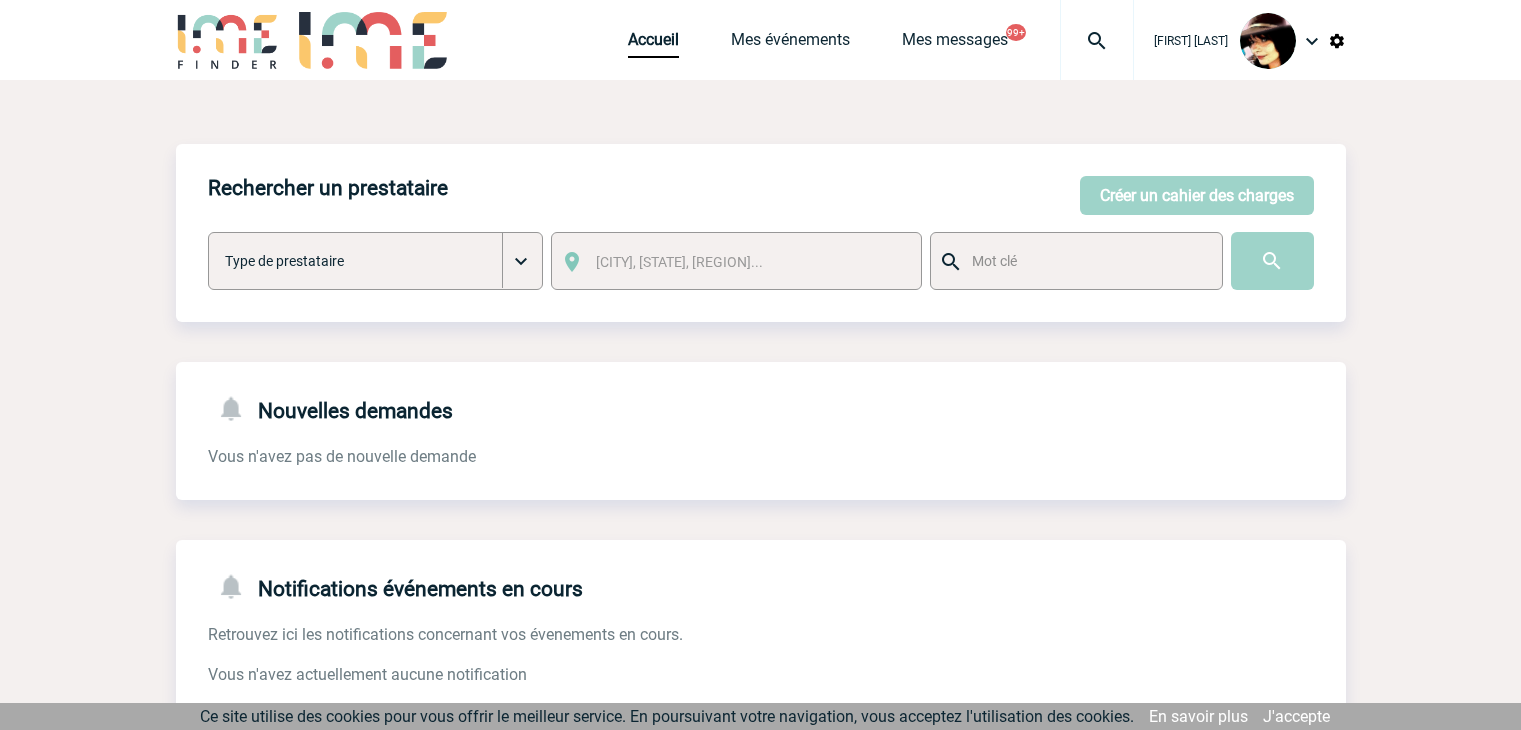 scroll, scrollTop: 0, scrollLeft: 0, axis: both 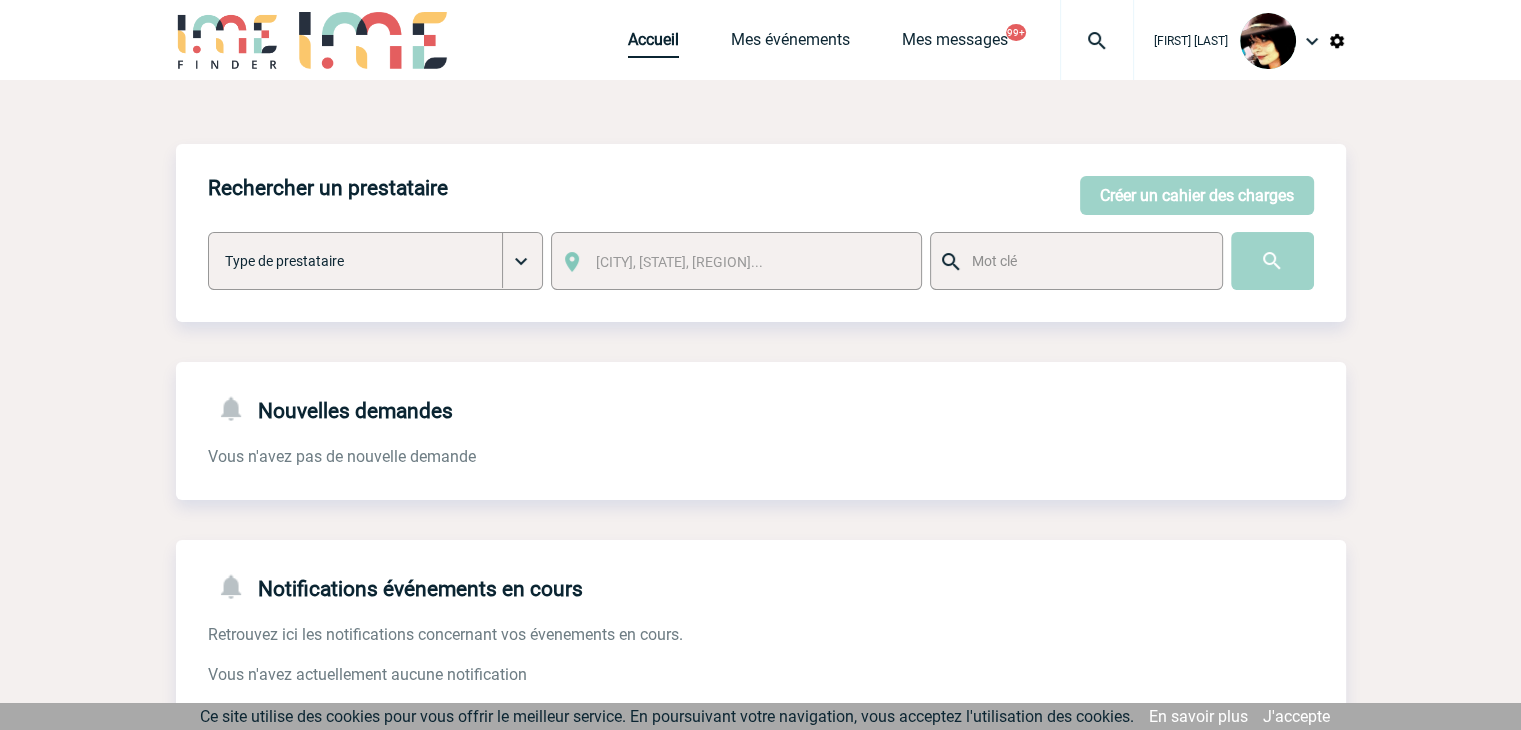click on "Accueil" at bounding box center [653, 44] 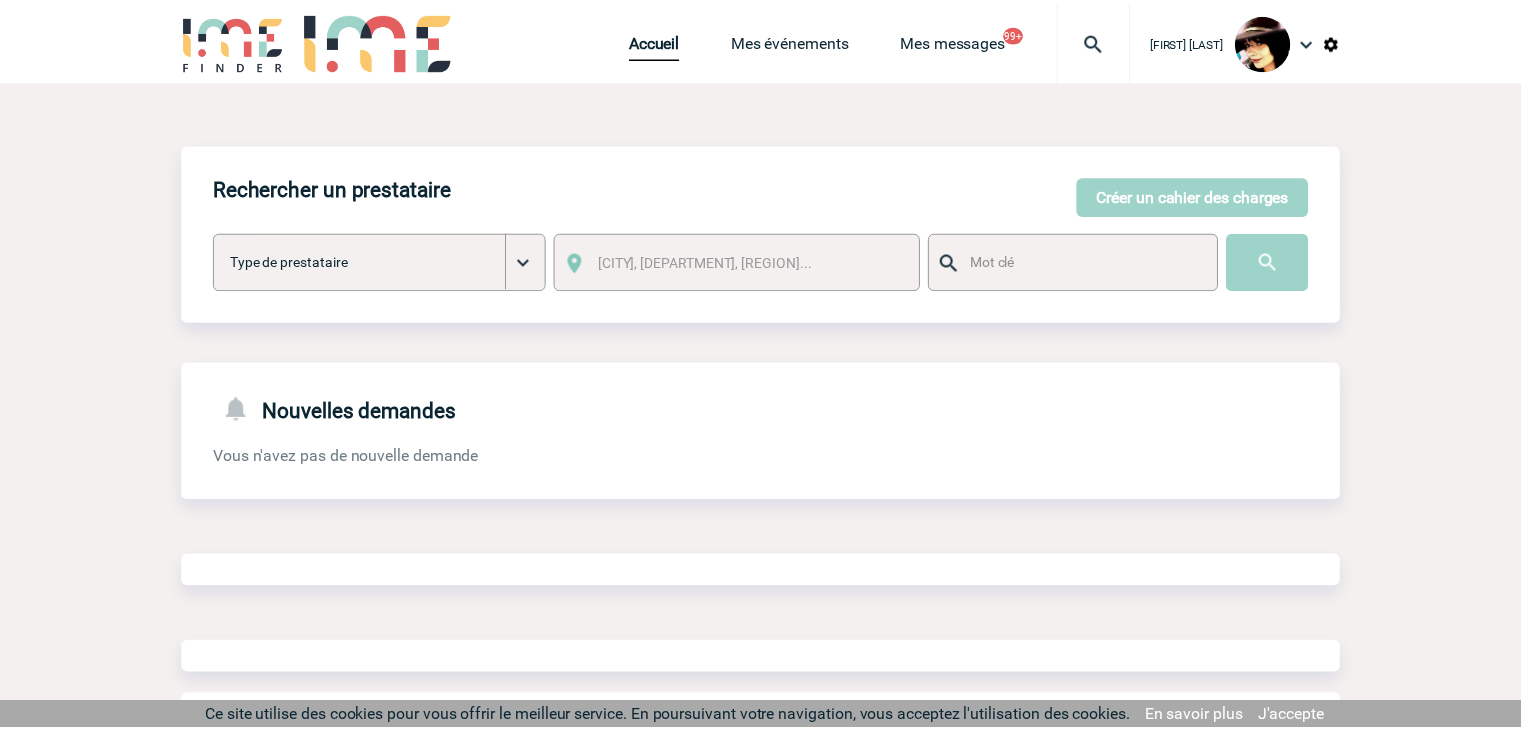 scroll, scrollTop: 0, scrollLeft: 0, axis: both 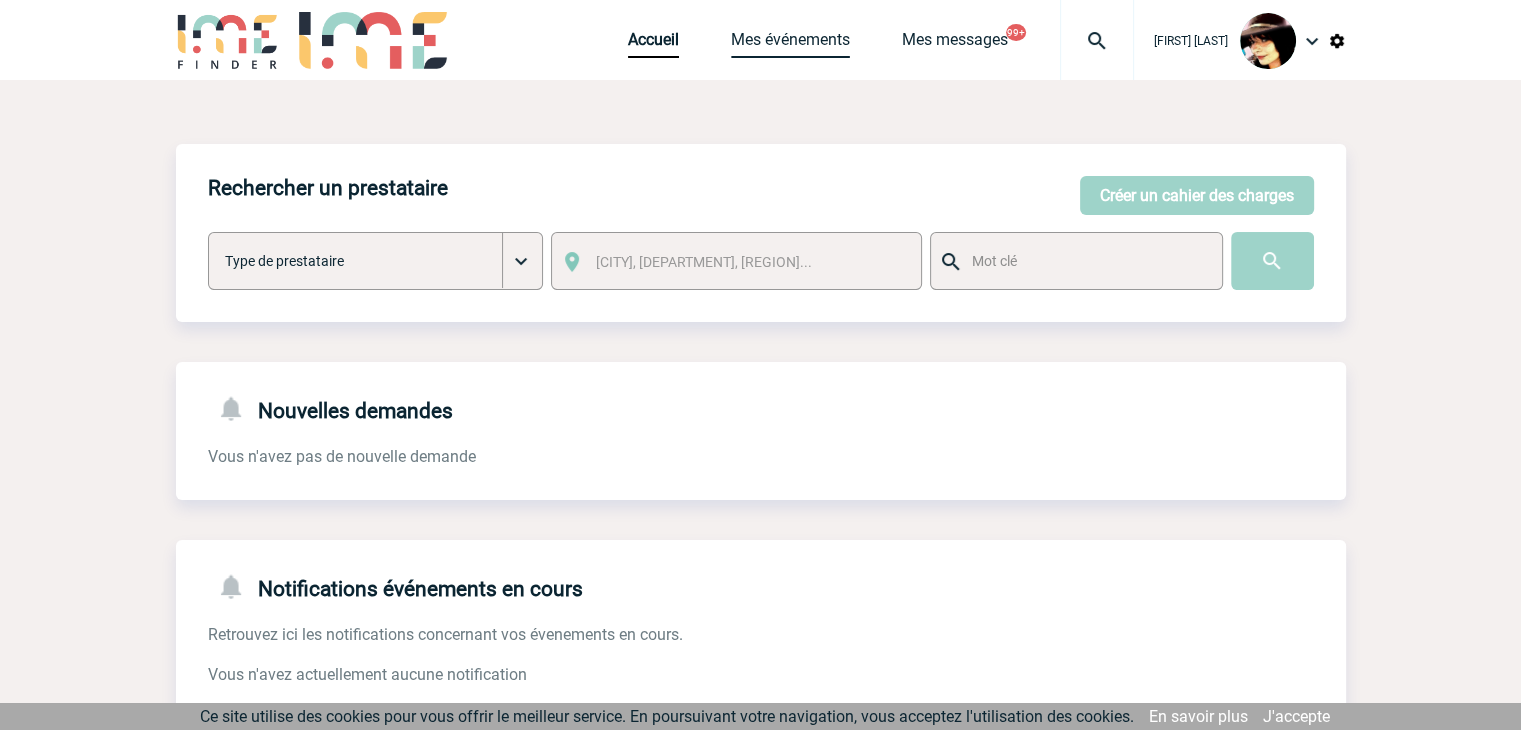 click on "Mes événements" at bounding box center [790, 44] 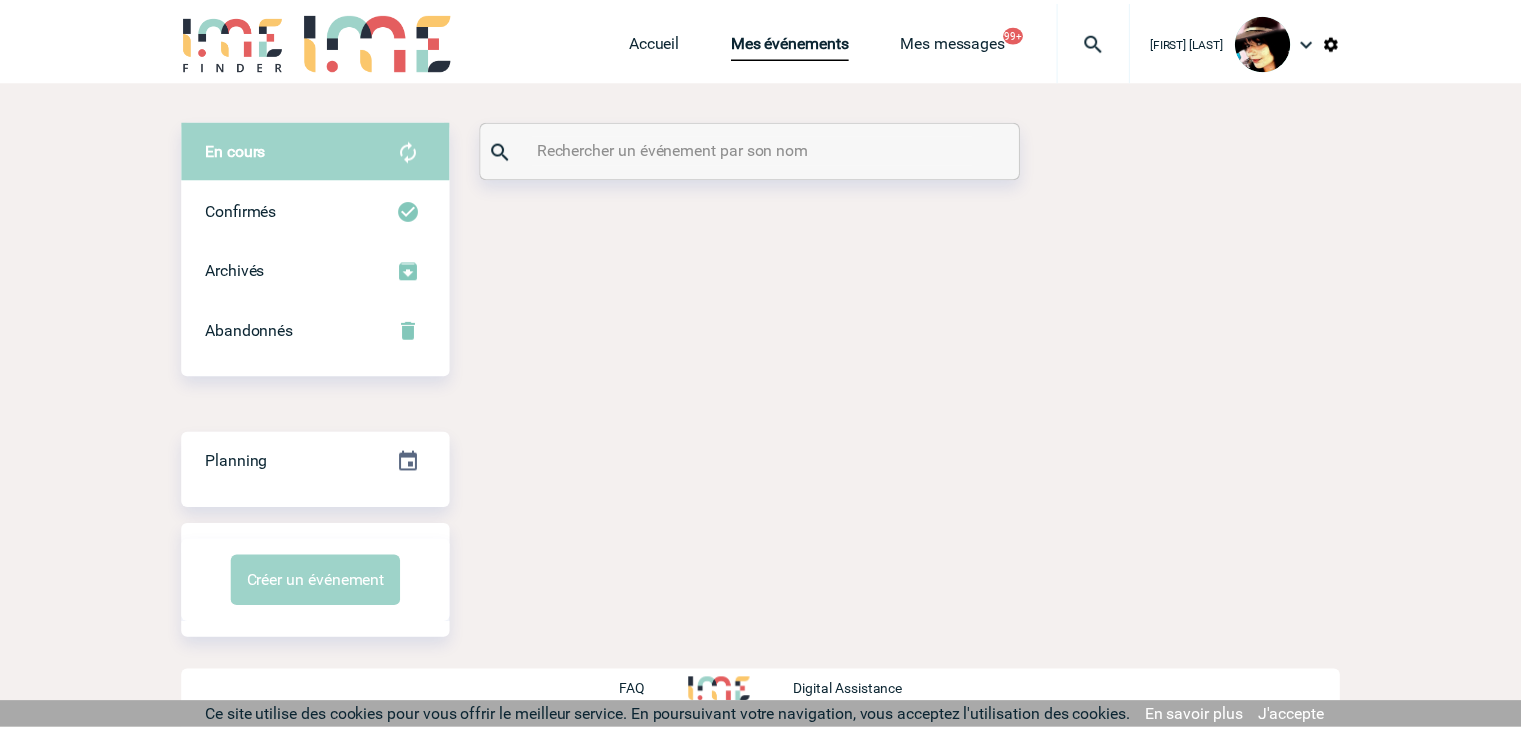 scroll, scrollTop: 0, scrollLeft: 0, axis: both 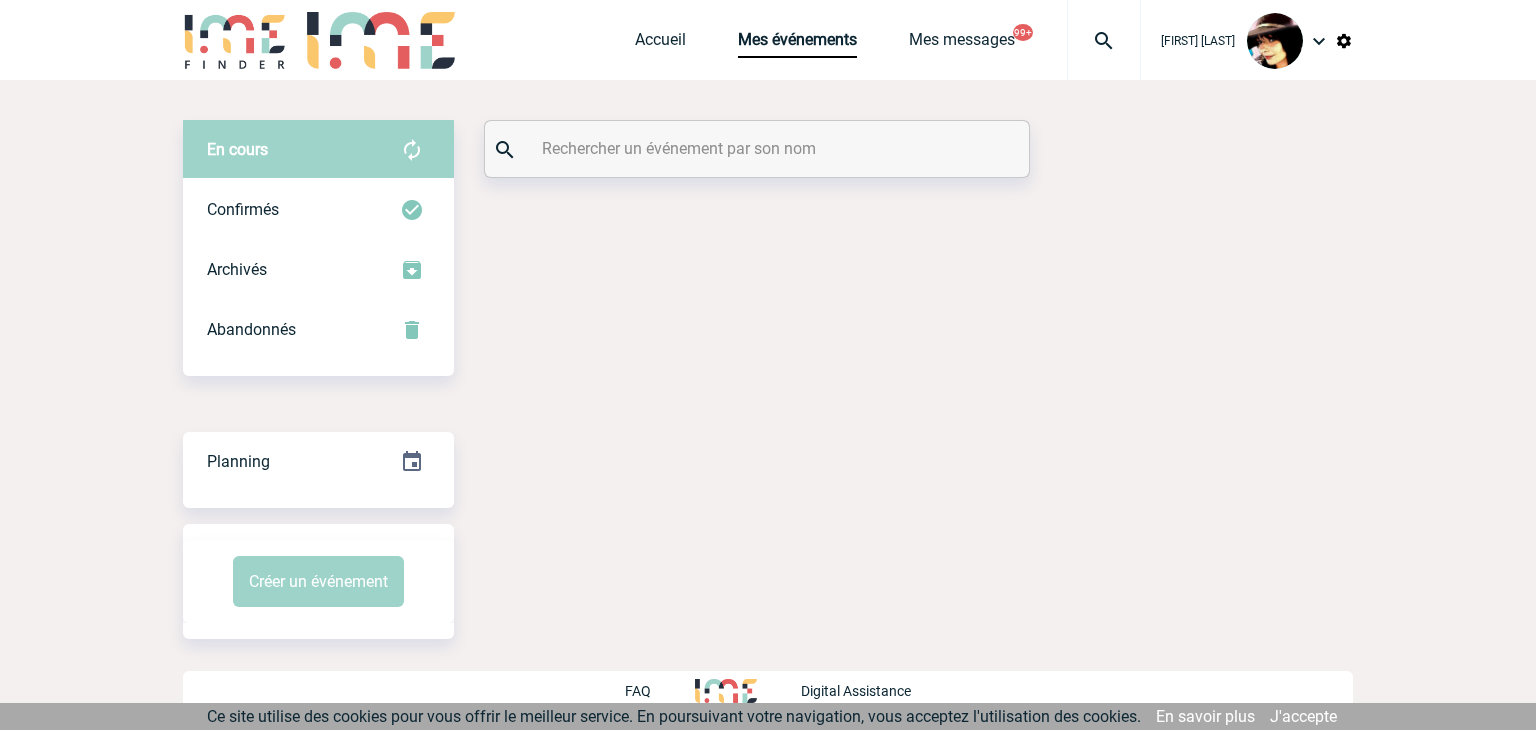 drag, startPoint x: 0, startPoint y: 0, endPoint x: 599, endPoint y: 145, distance: 616.30023 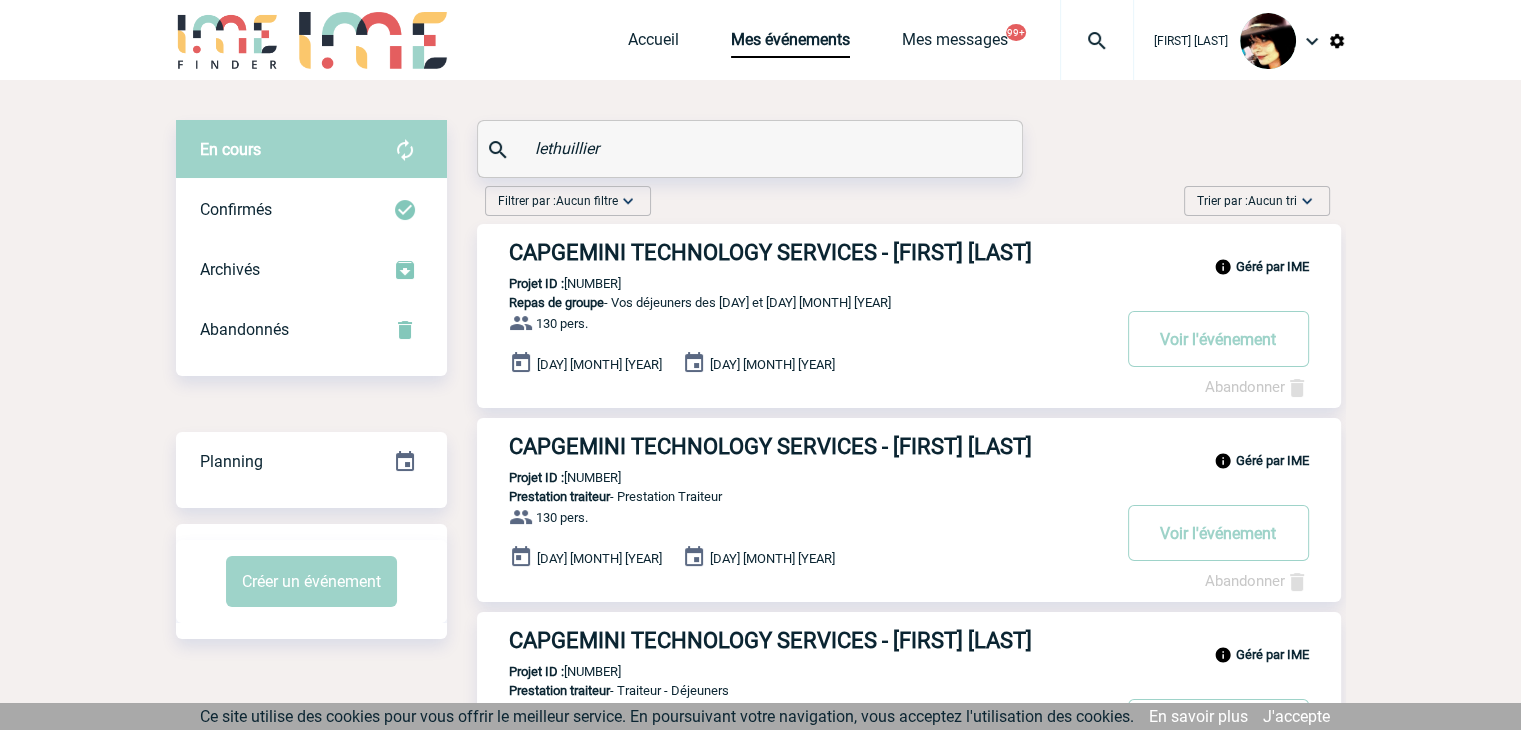 type on "lethuillier" 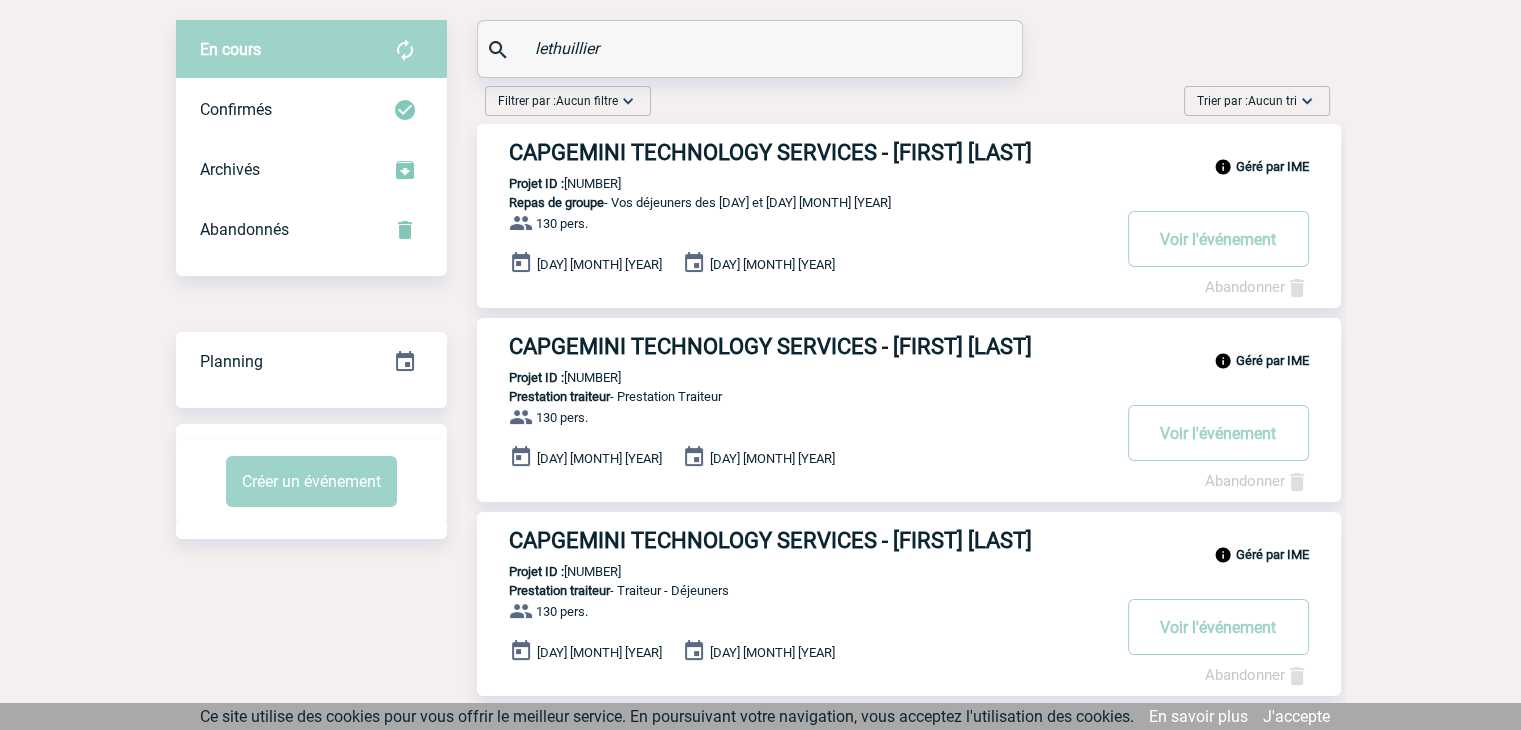 scroll, scrollTop: 189, scrollLeft: 0, axis: vertical 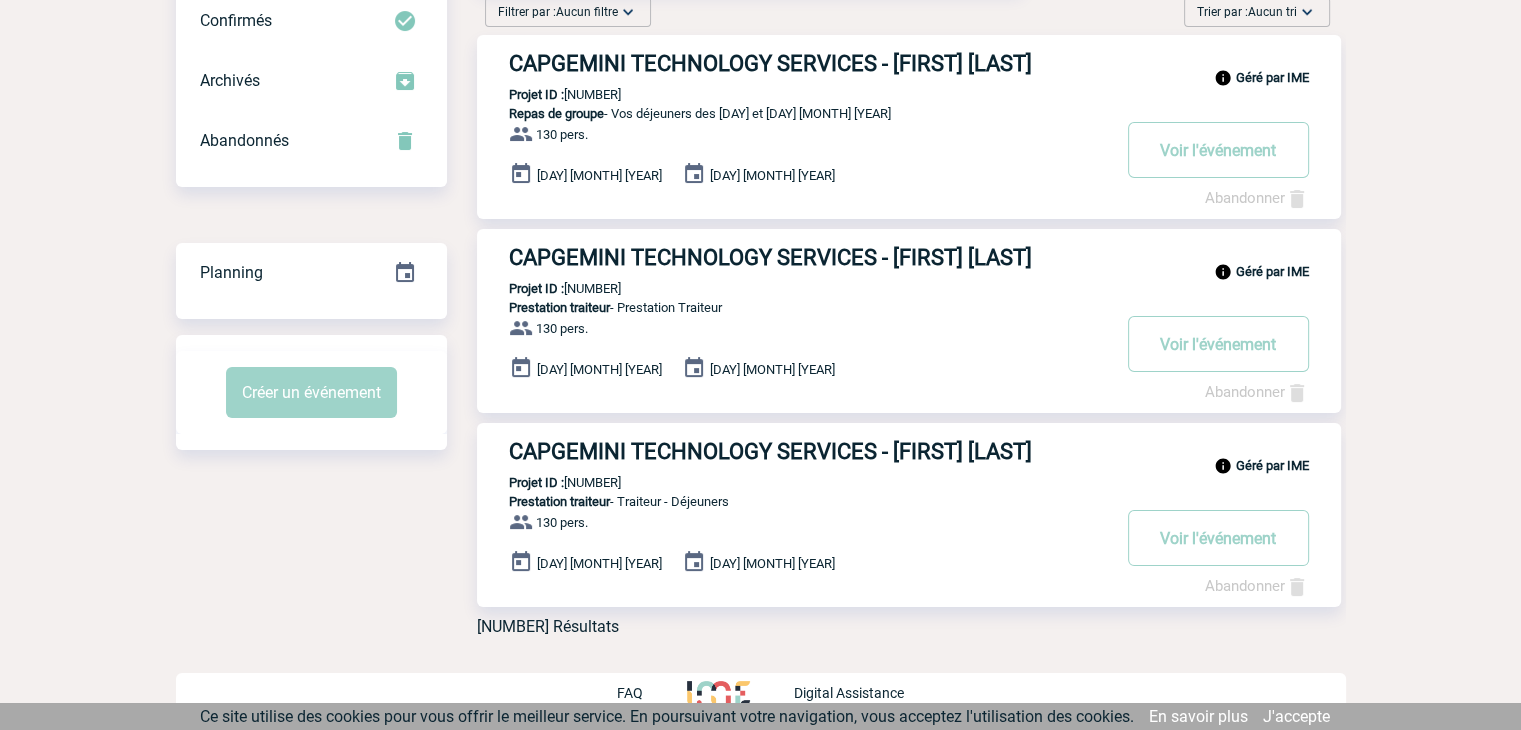click on "CAPGEMINI TECHNOLOGY SERVICES                    - David LETHUILLIER" at bounding box center (809, 63) 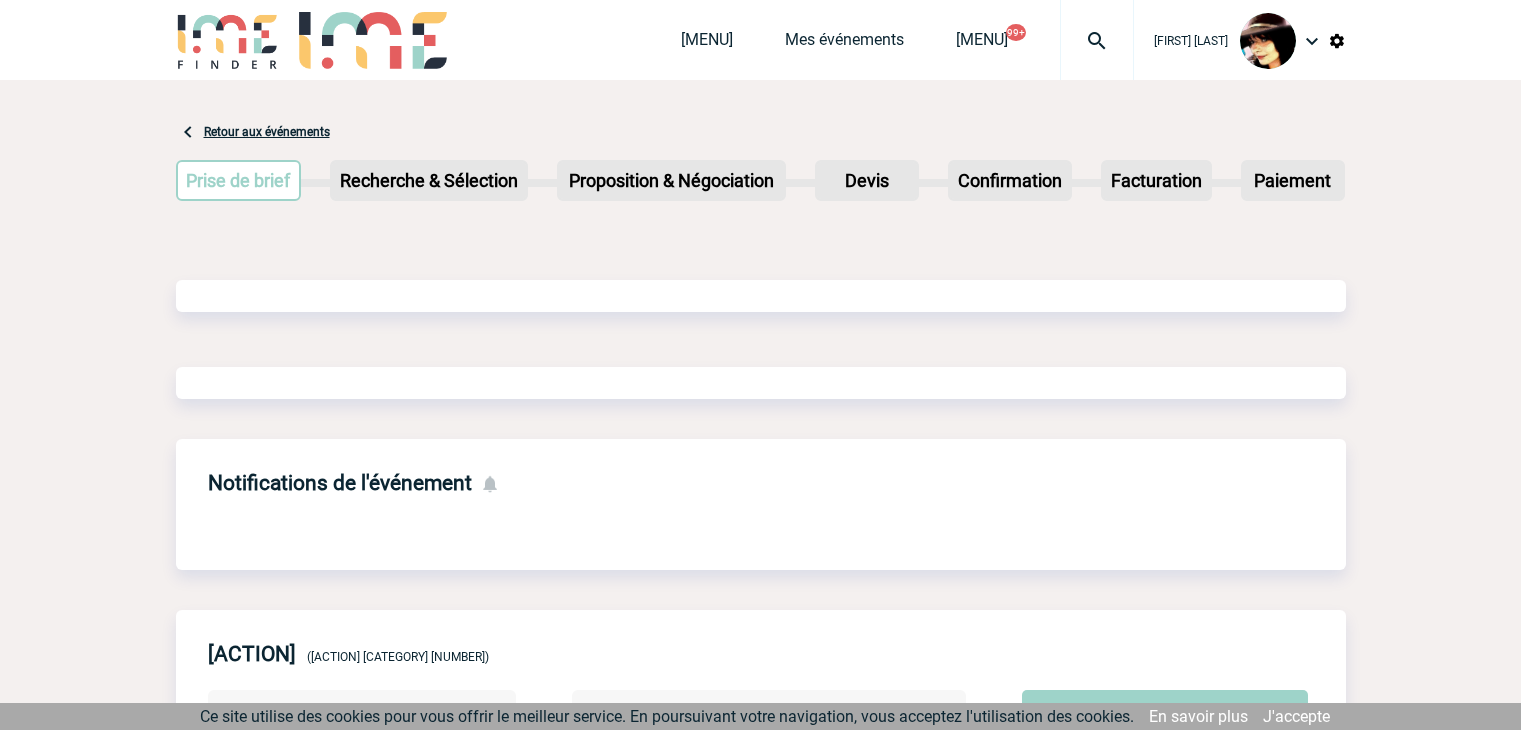 scroll, scrollTop: 0, scrollLeft: 0, axis: both 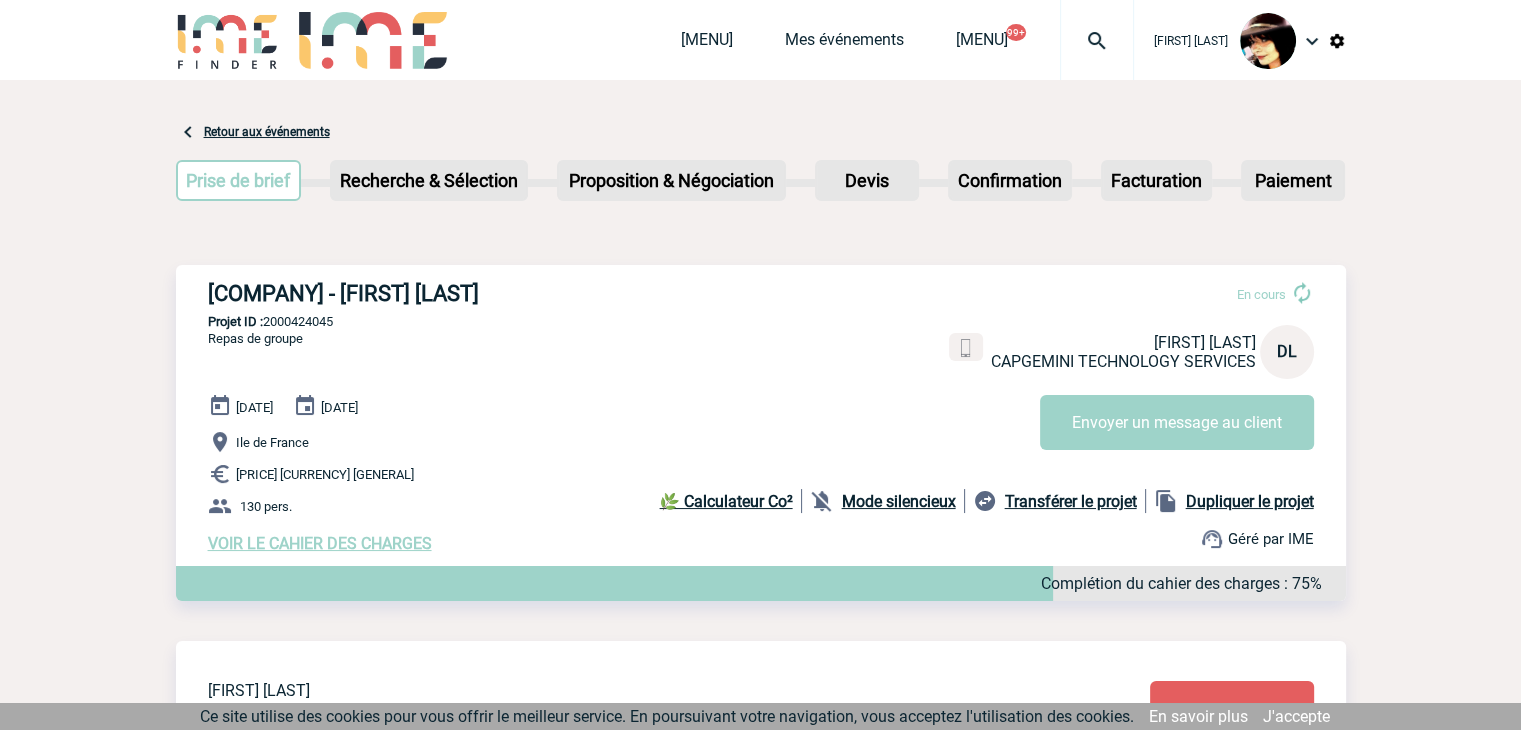 click on "Dupliquer le projet" at bounding box center (1250, 501) 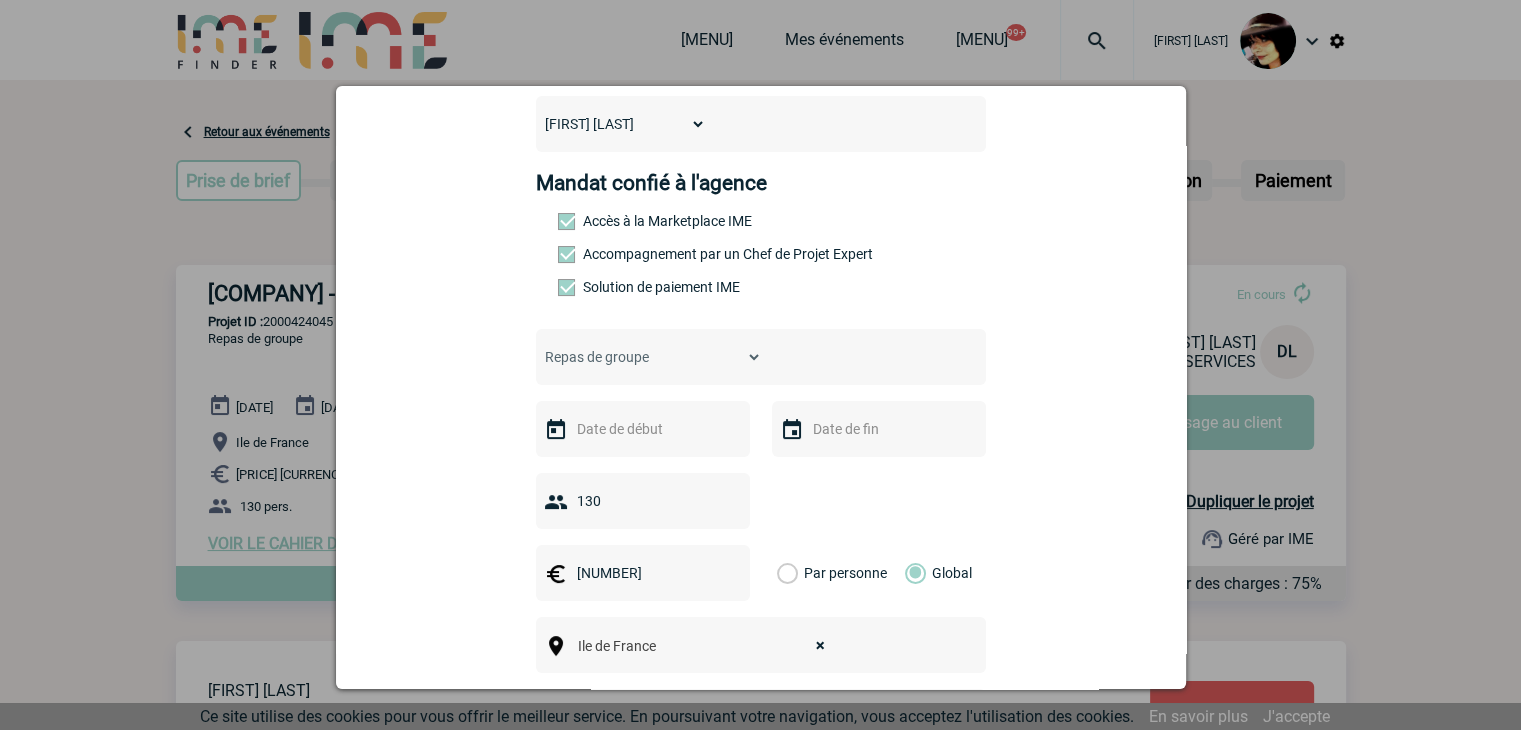 scroll, scrollTop: 200, scrollLeft: 0, axis: vertical 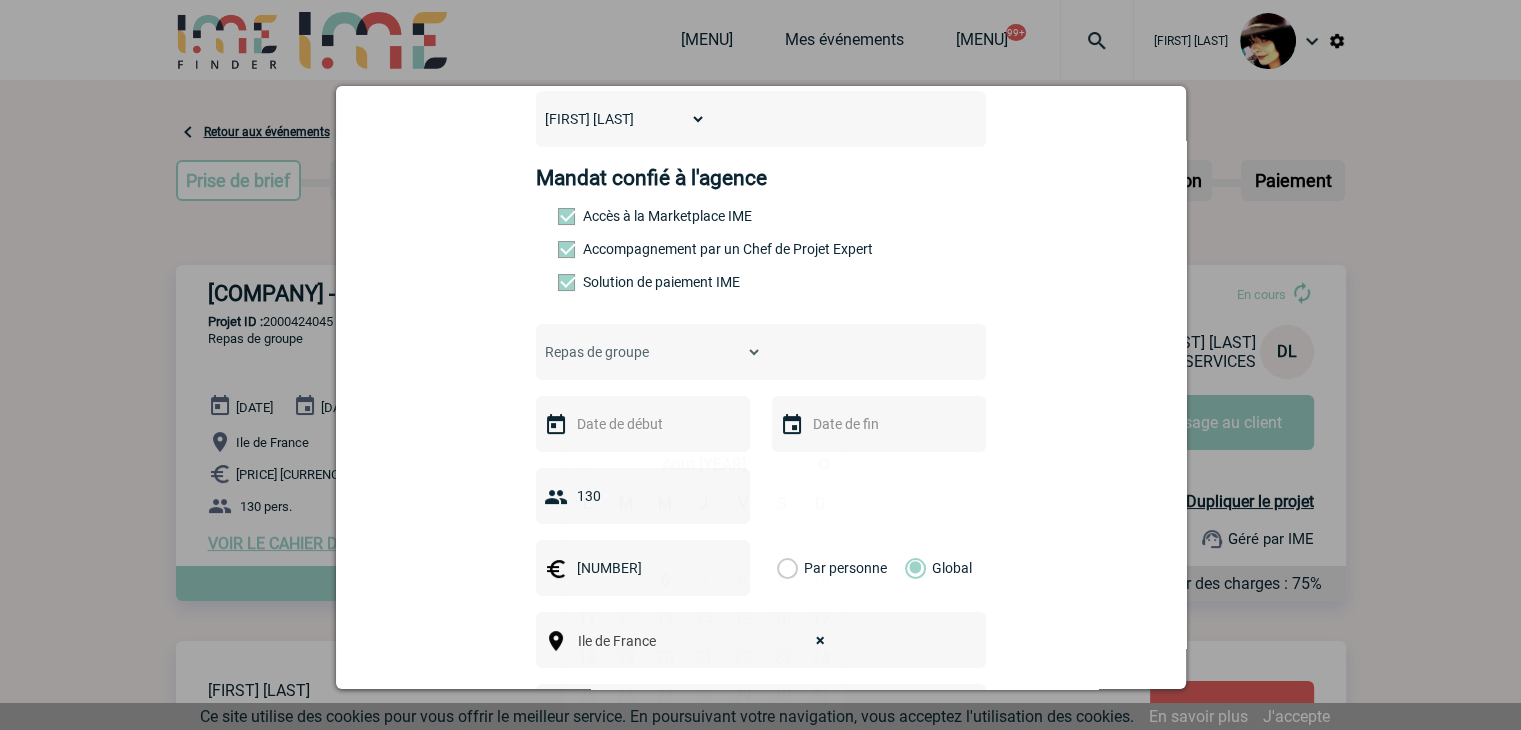 click at bounding box center (641, 424) 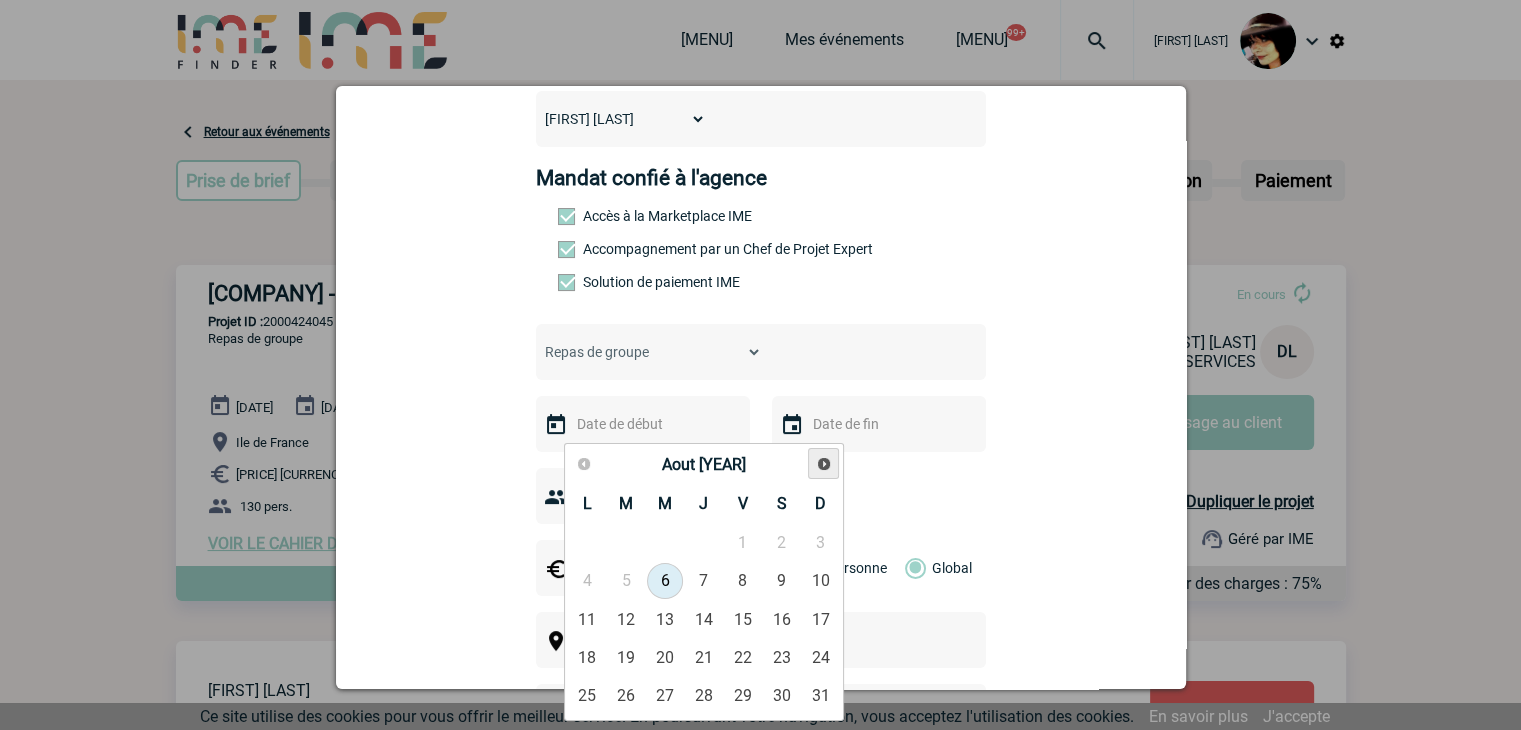 click on "Suivant" at bounding box center [824, 464] 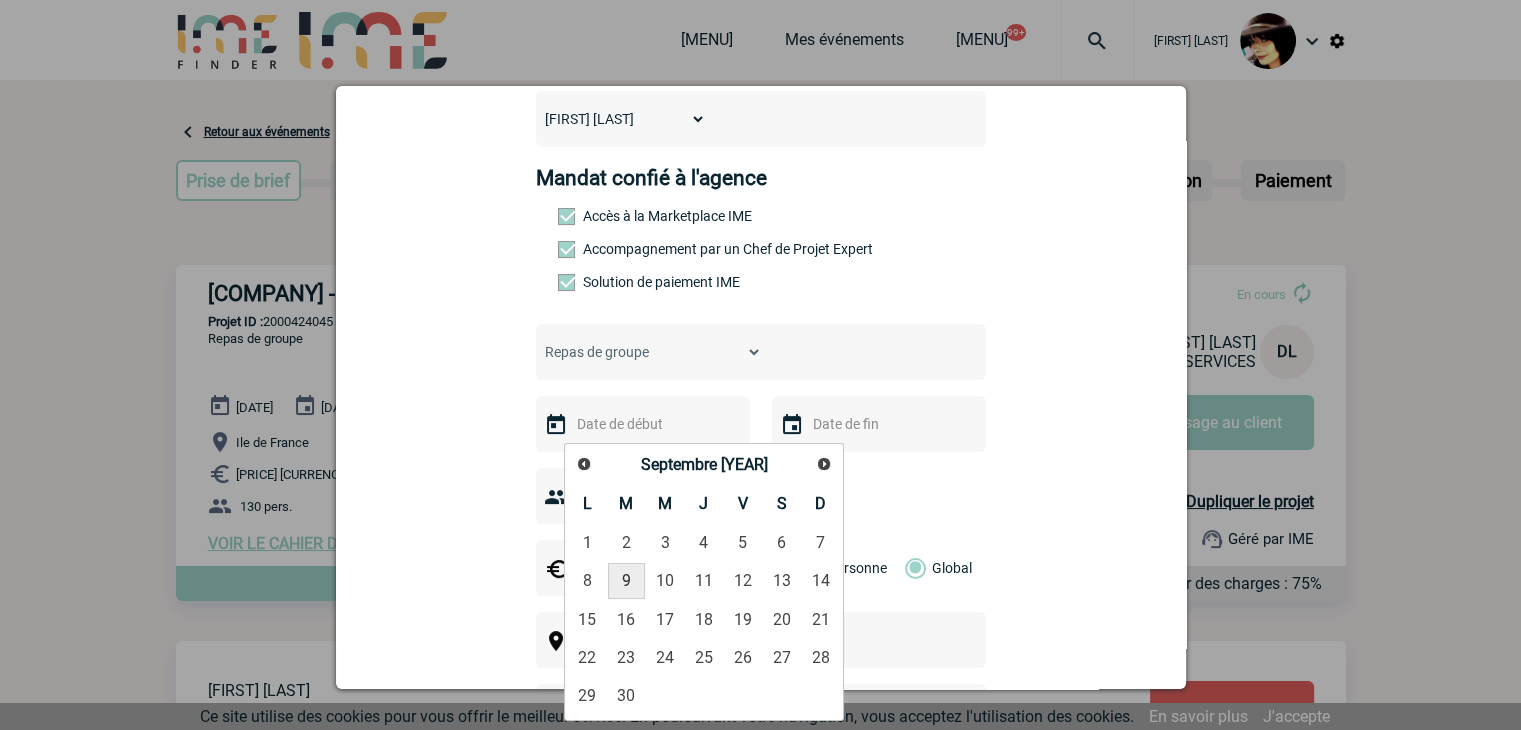 click on "9" at bounding box center [626, 581] 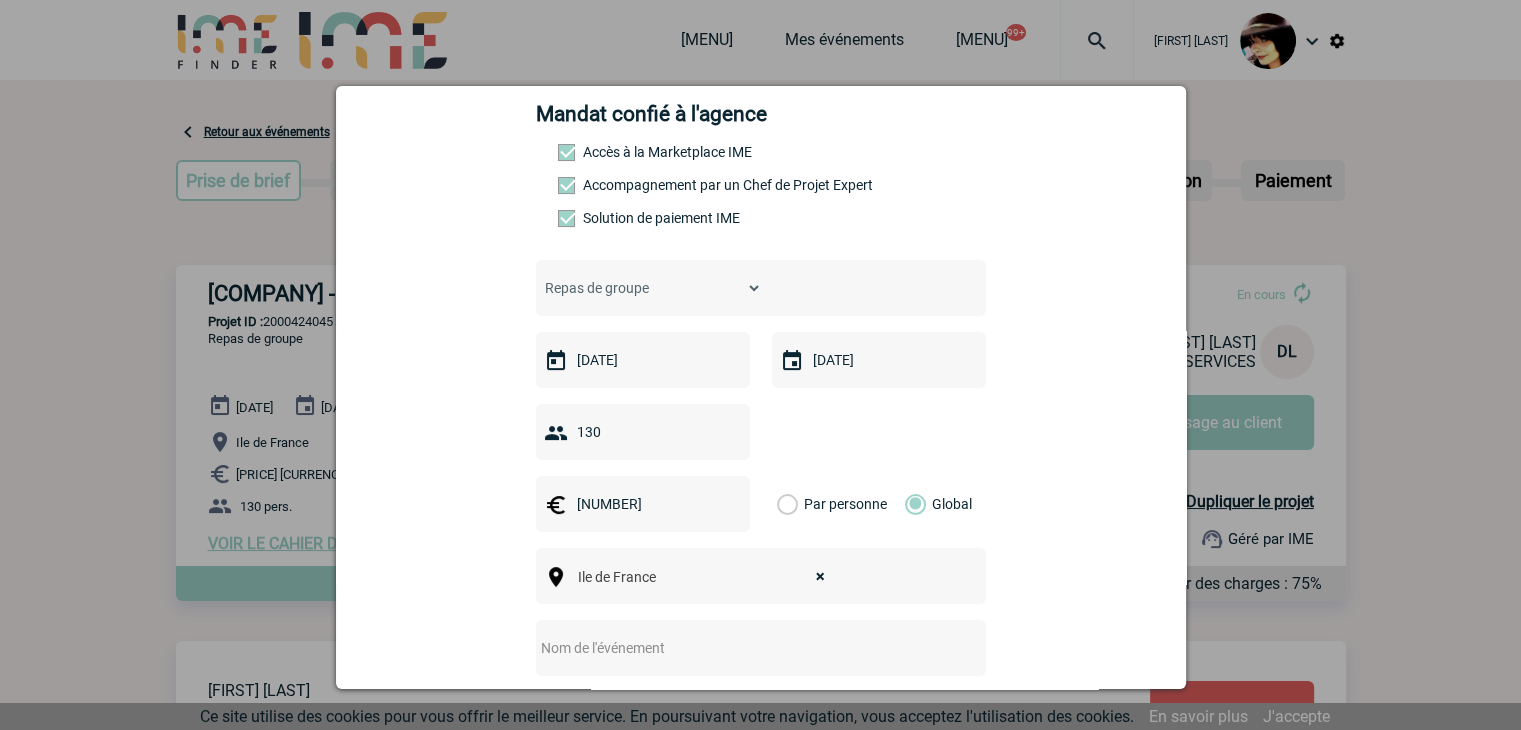 scroll, scrollTop: 300, scrollLeft: 0, axis: vertical 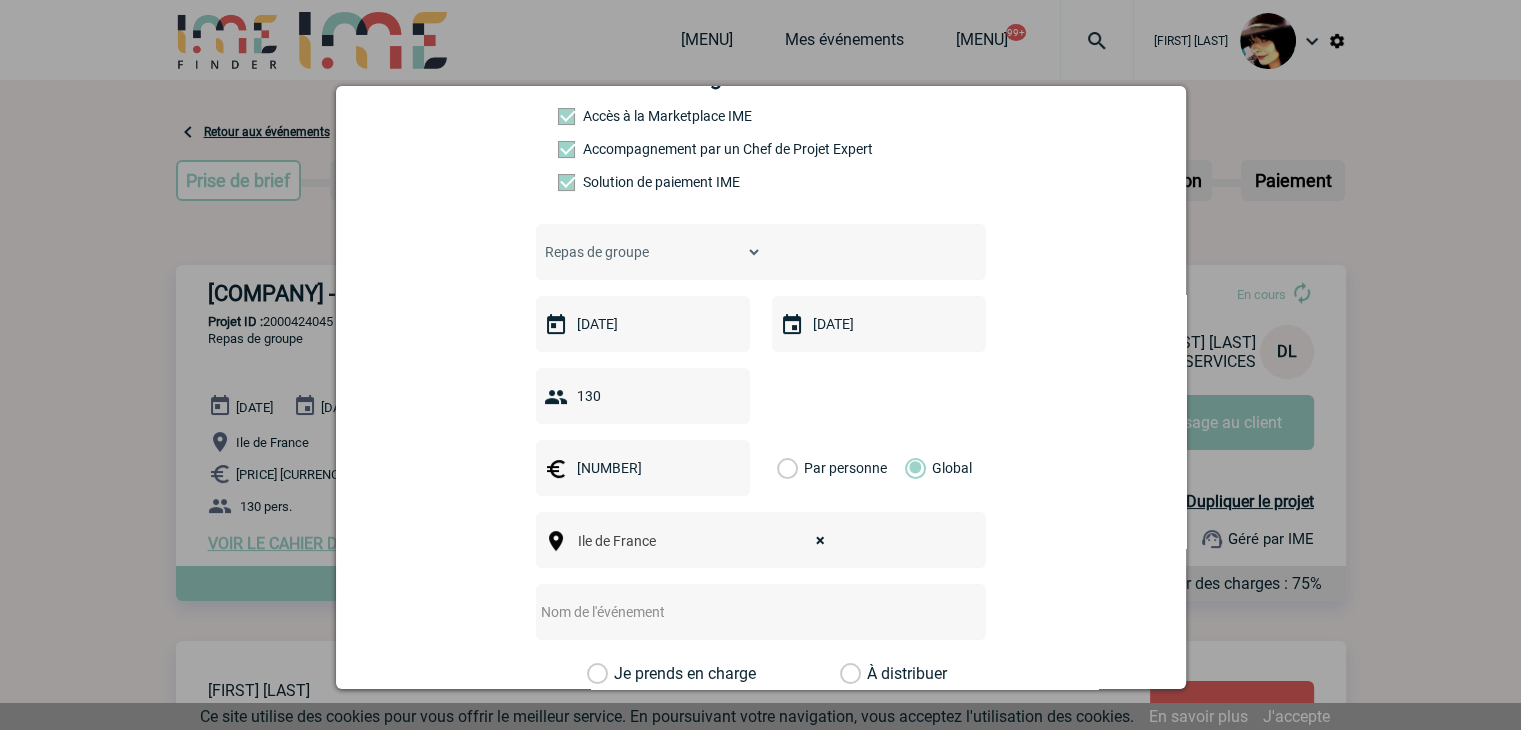 click at bounding box center (734, 612) 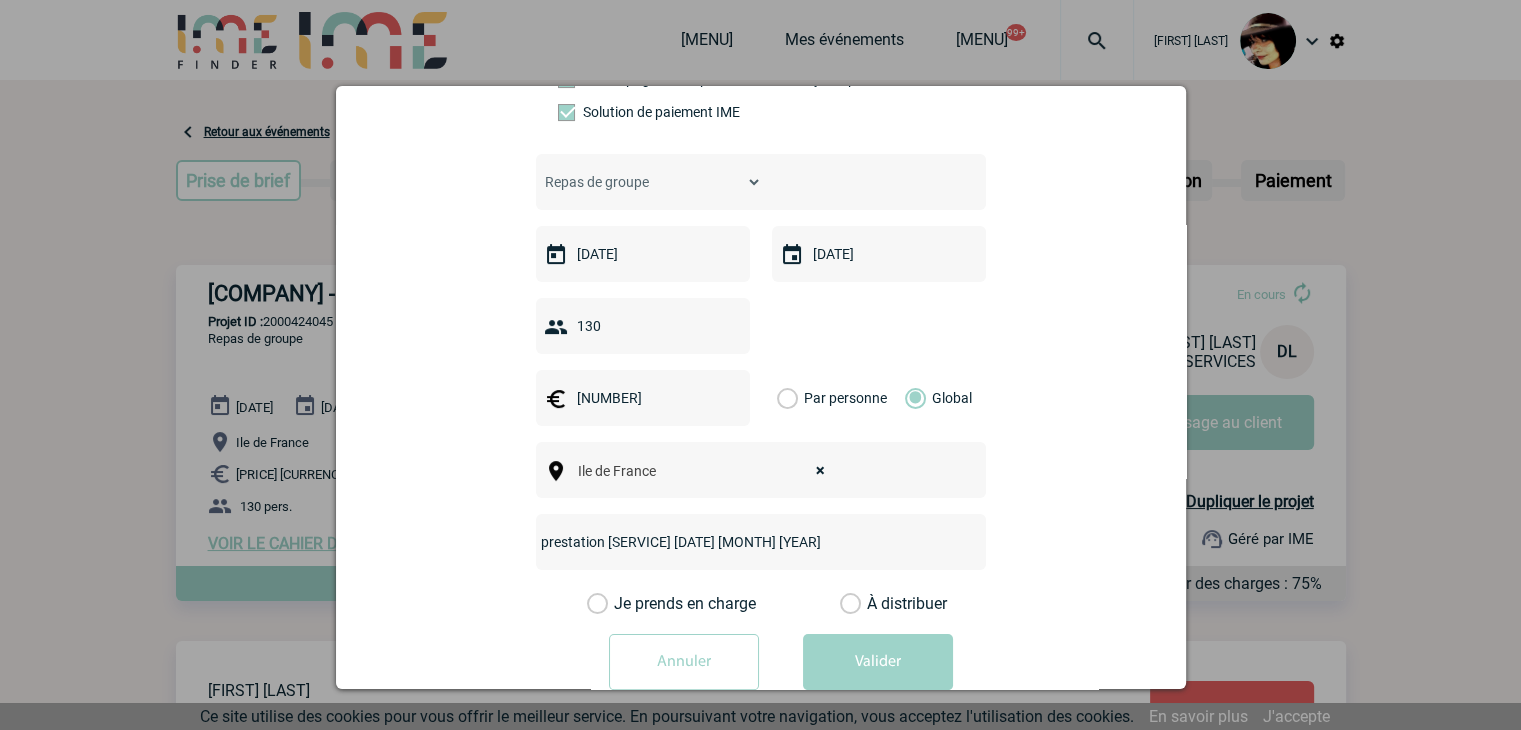 scroll, scrollTop: 420, scrollLeft: 0, axis: vertical 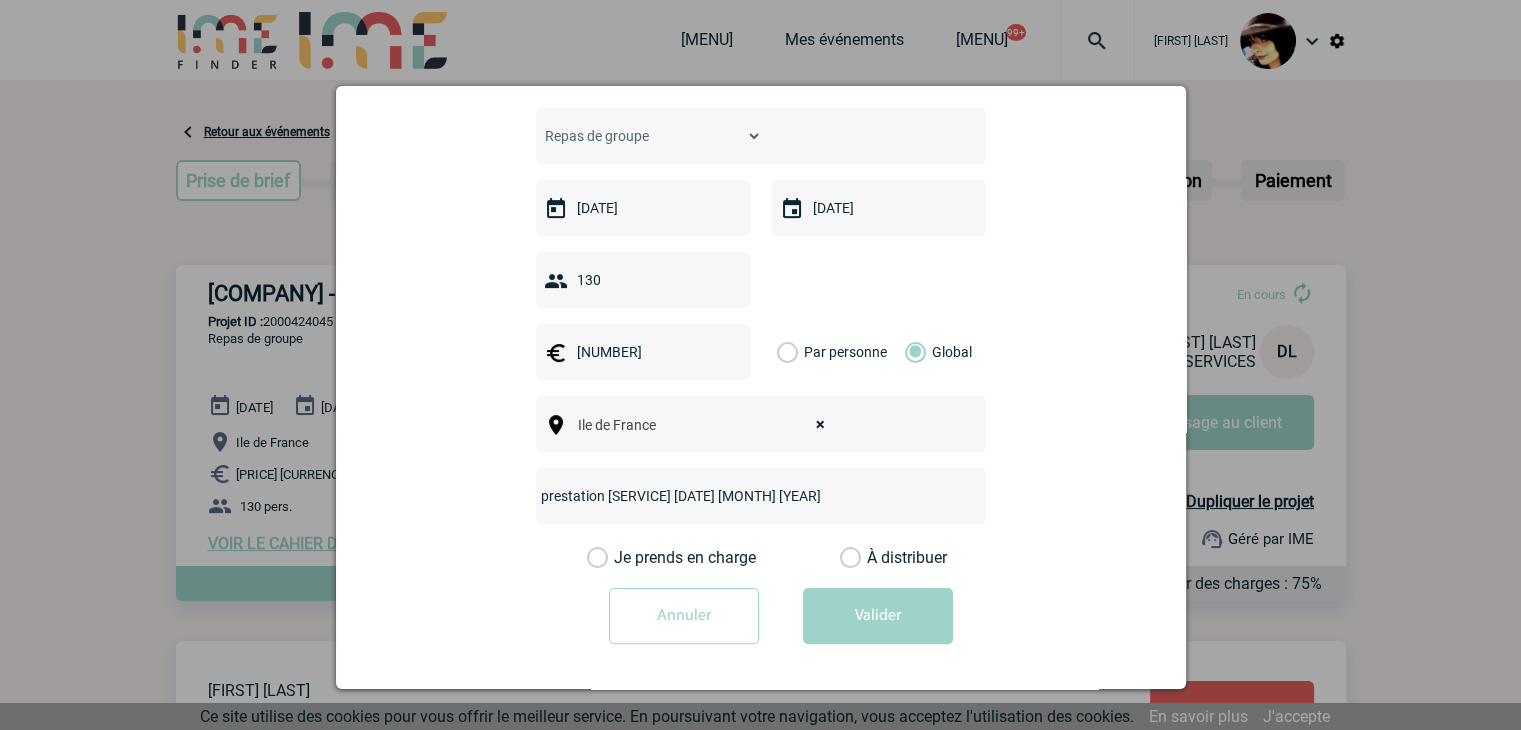 type on "prestation Traiteur les 9 et 10 septembre 2025" 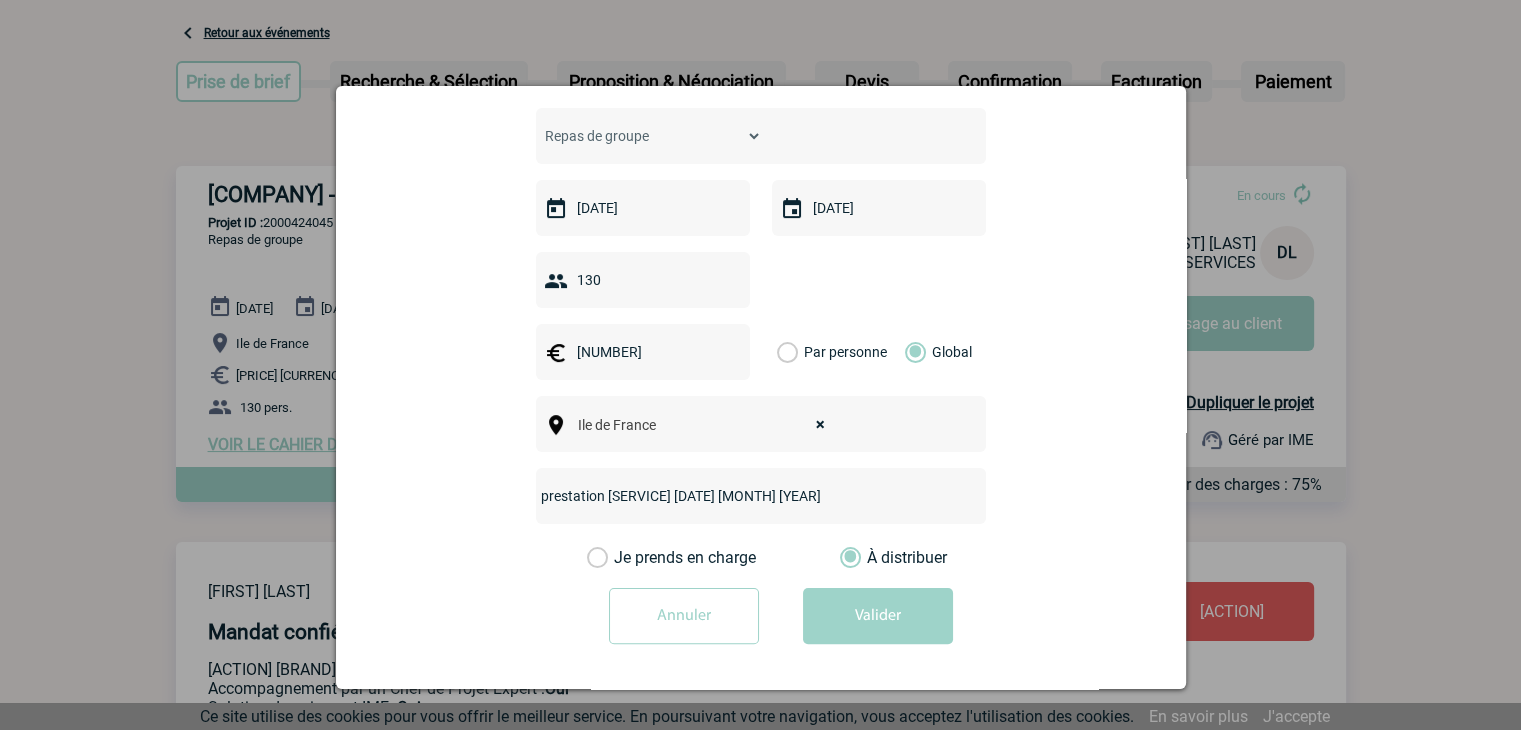 scroll, scrollTop: 100, scrollLeft: 0, axis: vertical 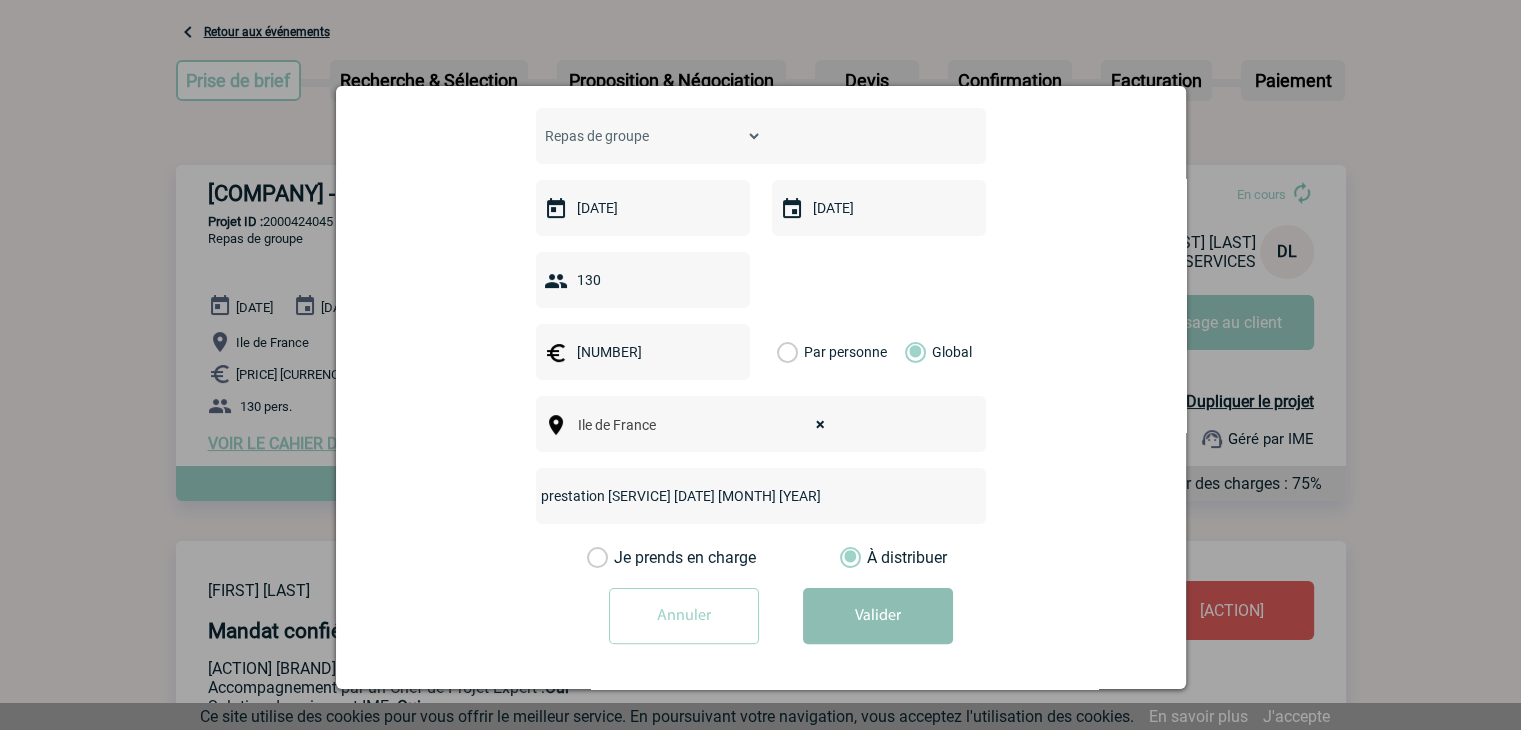 click on "Valider" at bounding box center (878, 616) 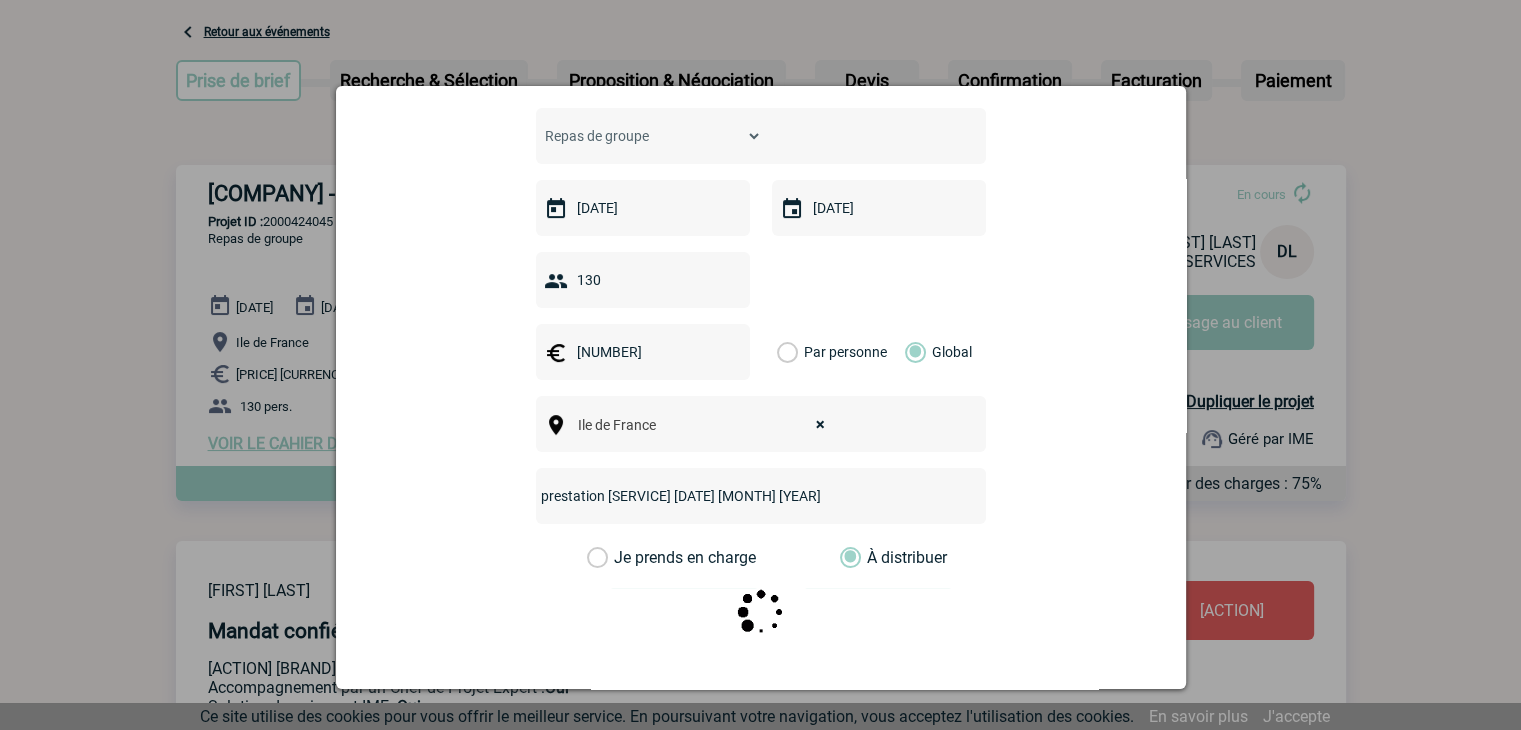 scroll, scrollTop: 0, scrollLeft: 0, axis: both 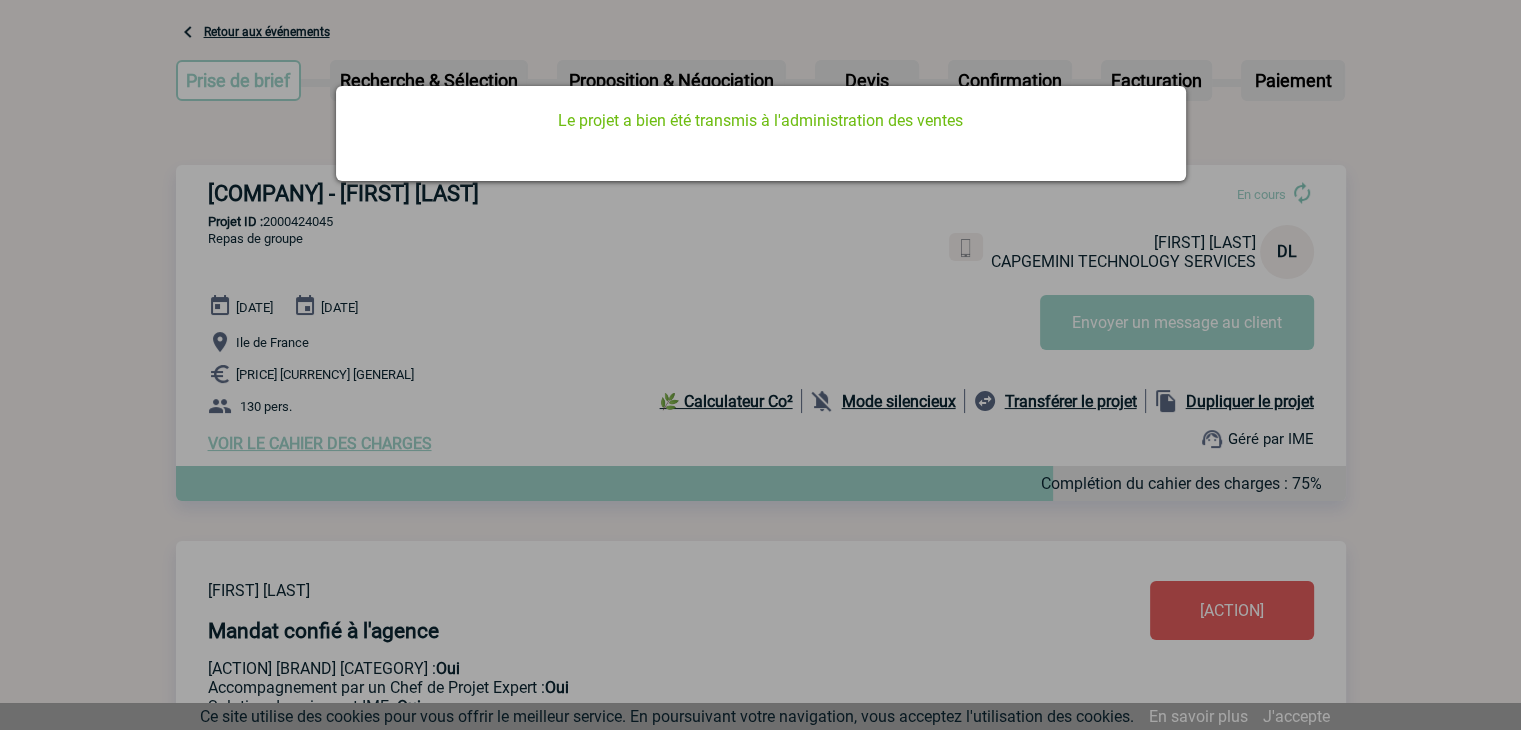 drag, startPoint x: 639, startPoint y: 343, endPoint x: 644, endPoint y: 320, distance: 23.537205 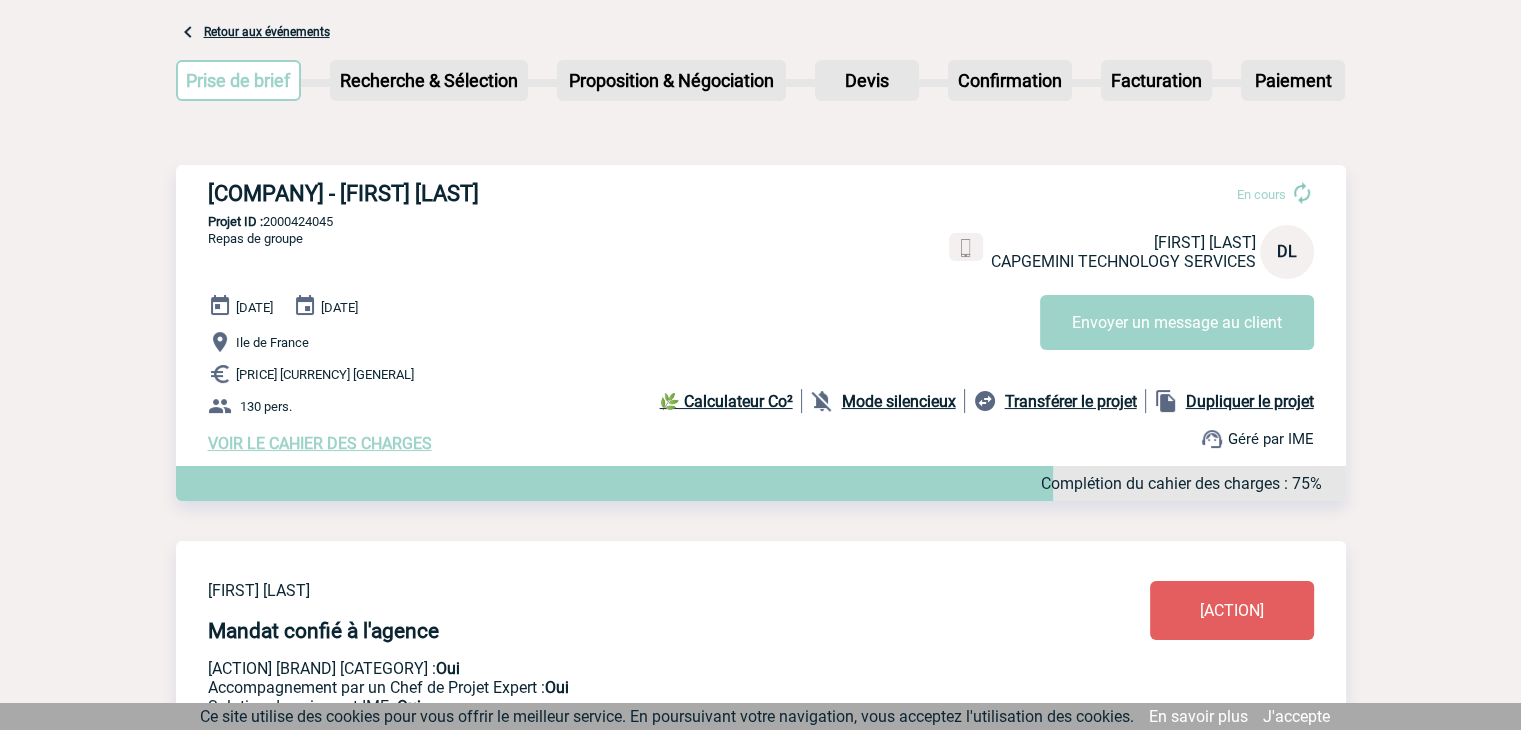 click on "Projet ID :  2000424045" at bounding box center [761, 221] 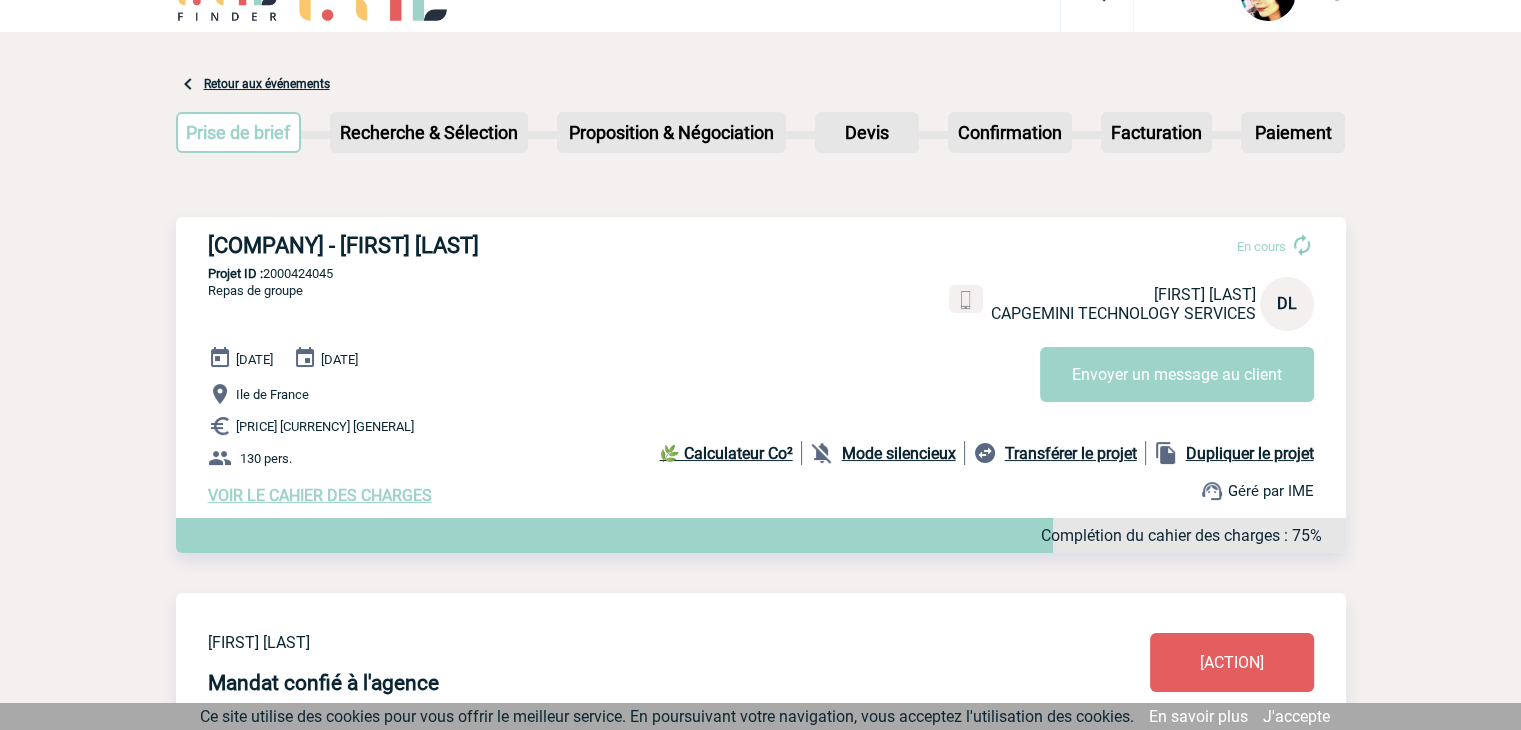scroll, scrollTop: 0, scrollLeft: 0, axis: both 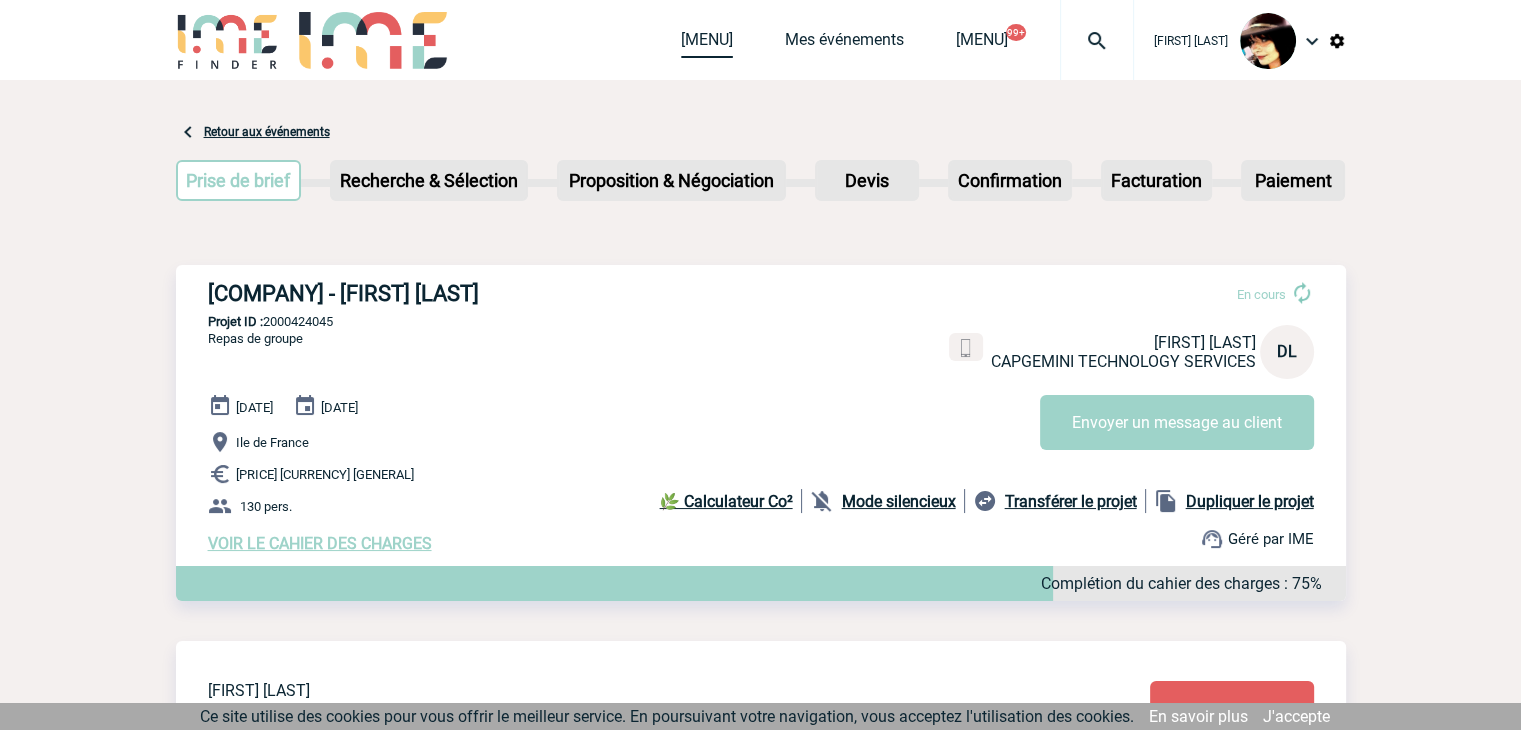drag, startPoint x: 771, startPoint y: 233, endPoint x: 600, endPoint y: 43, distance: 255.61885 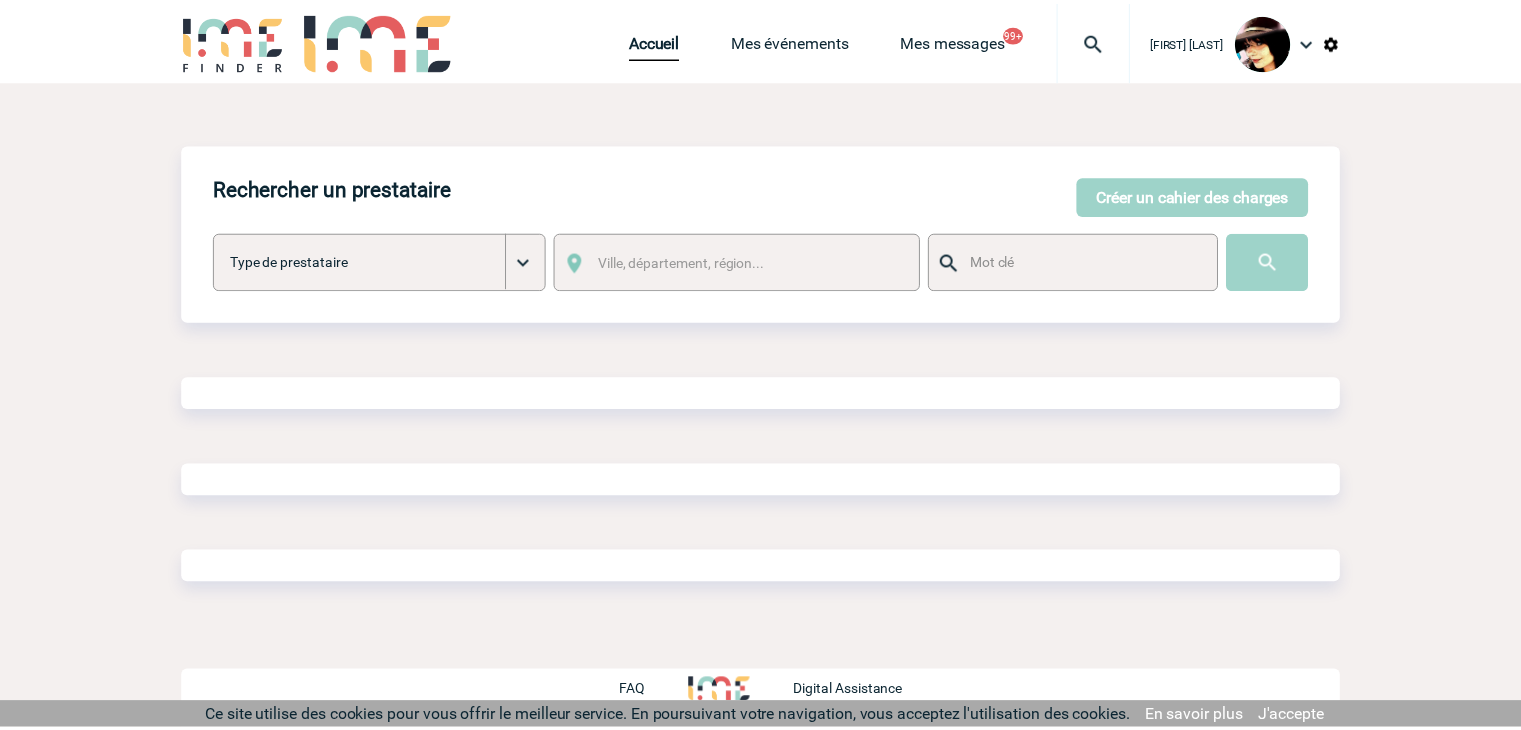 scroll, scrollTop: 0, scrollLeft: 0, axis: both 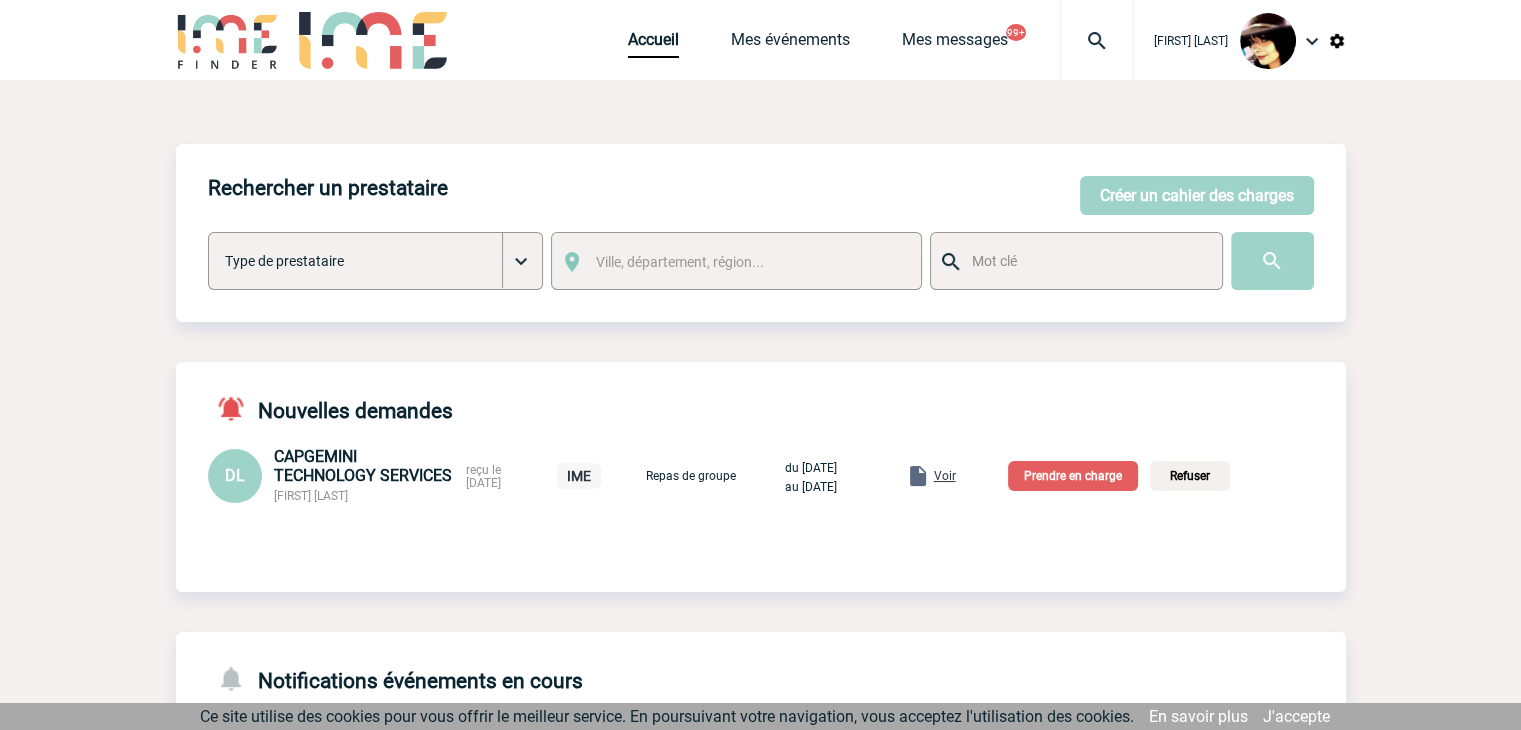 click on "Voir" at bounding box center [945, 476] 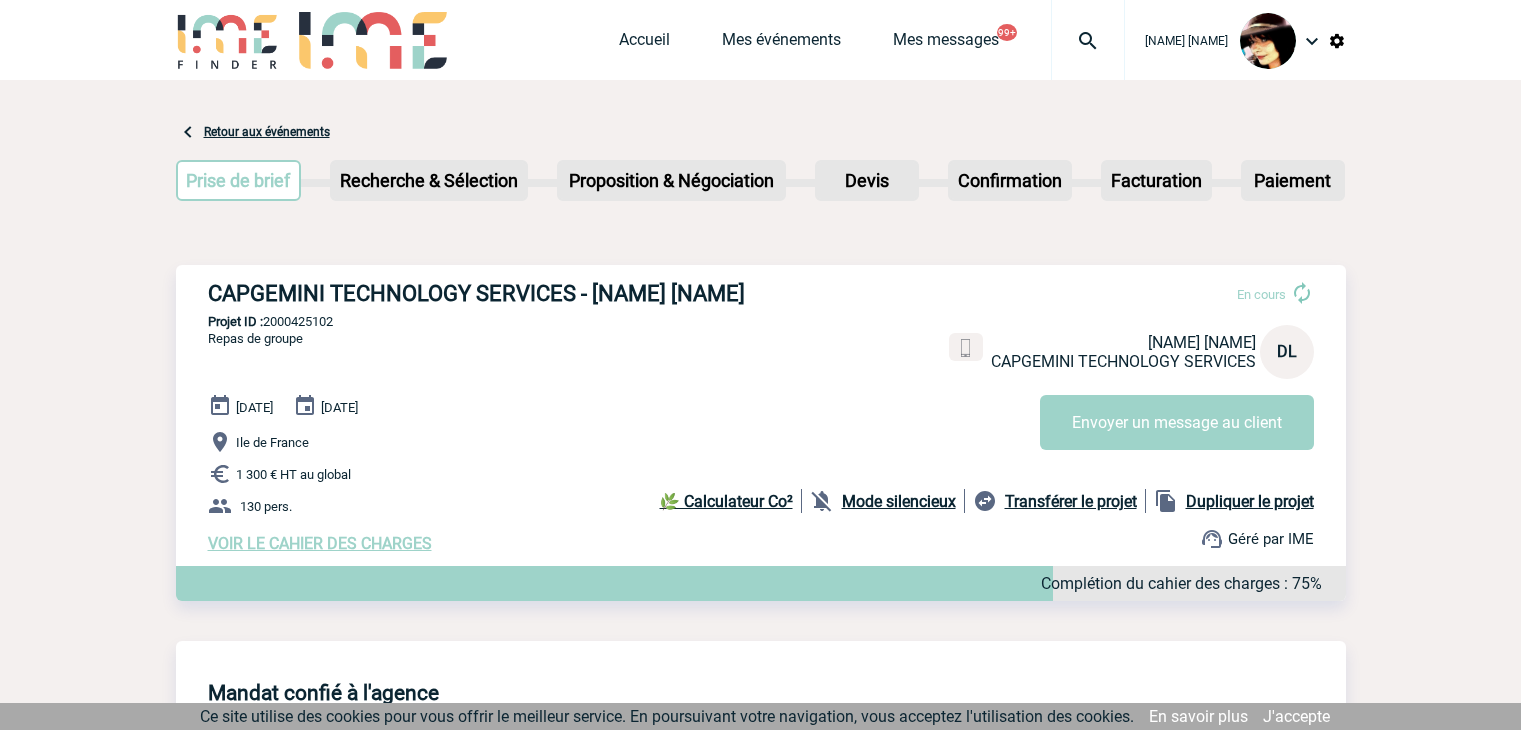scroll, scrollTop: 0, scrollLeft: 0, axis: both 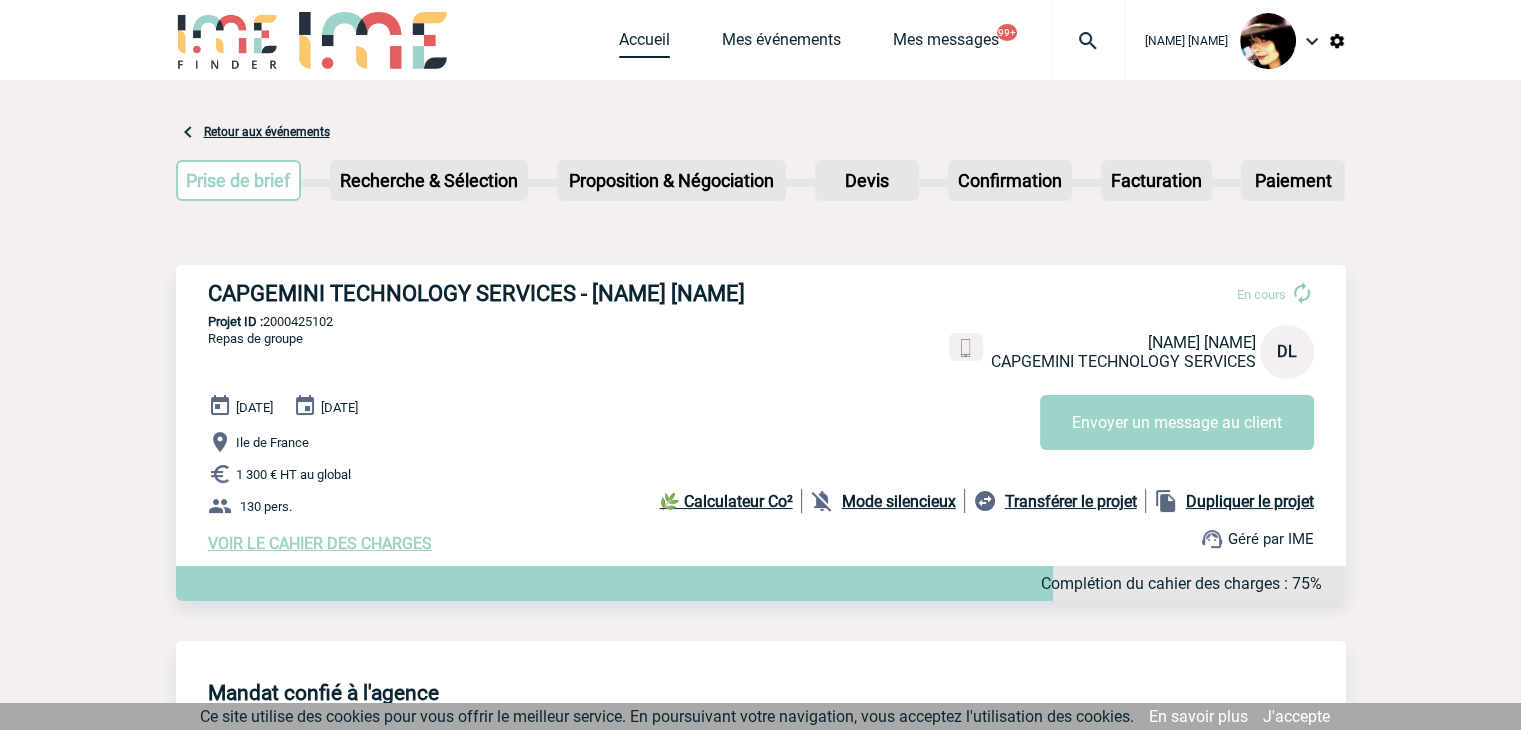 click on "Accueil" at bounding box center [644, 44] 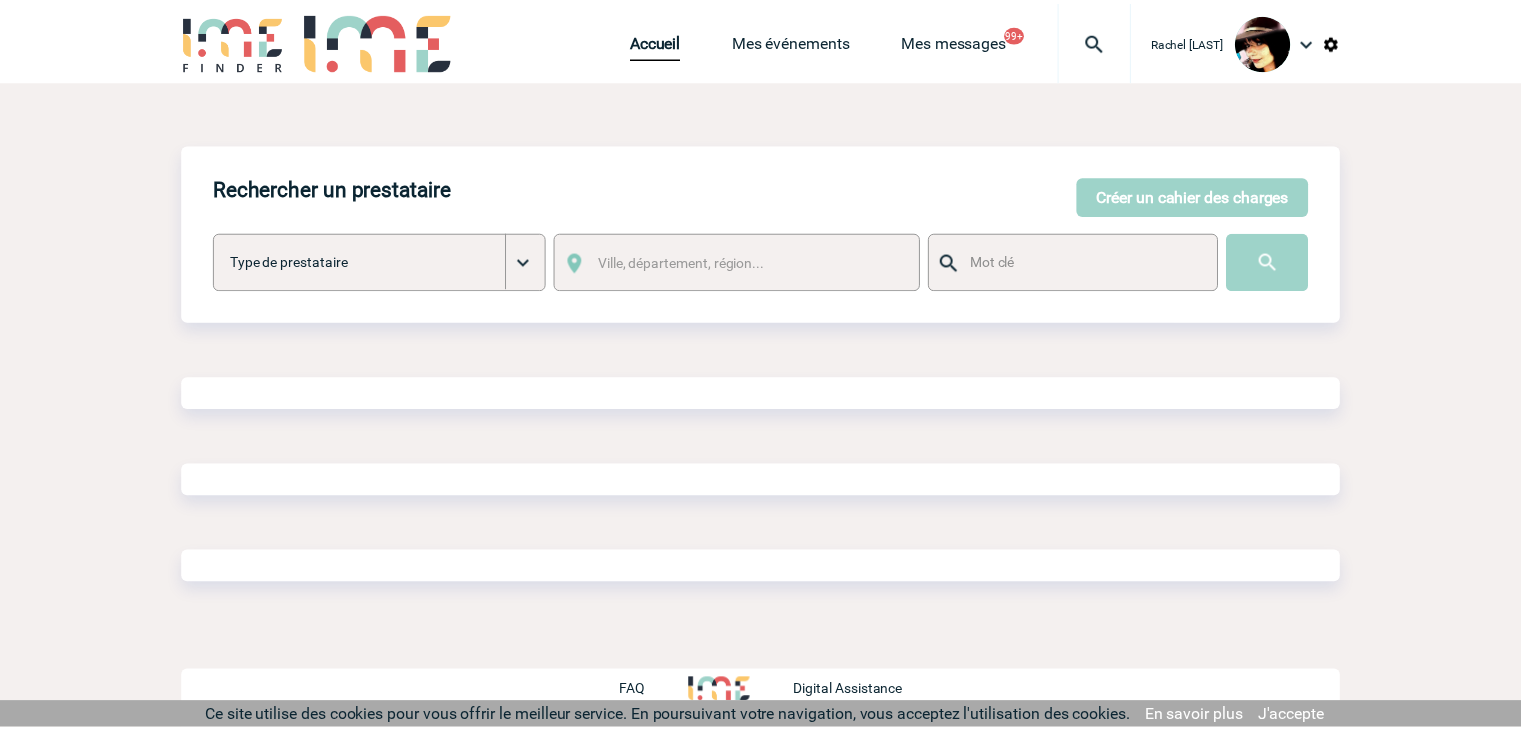 scroll, scrollTop: 0, scrollLeft: 0, axis: both 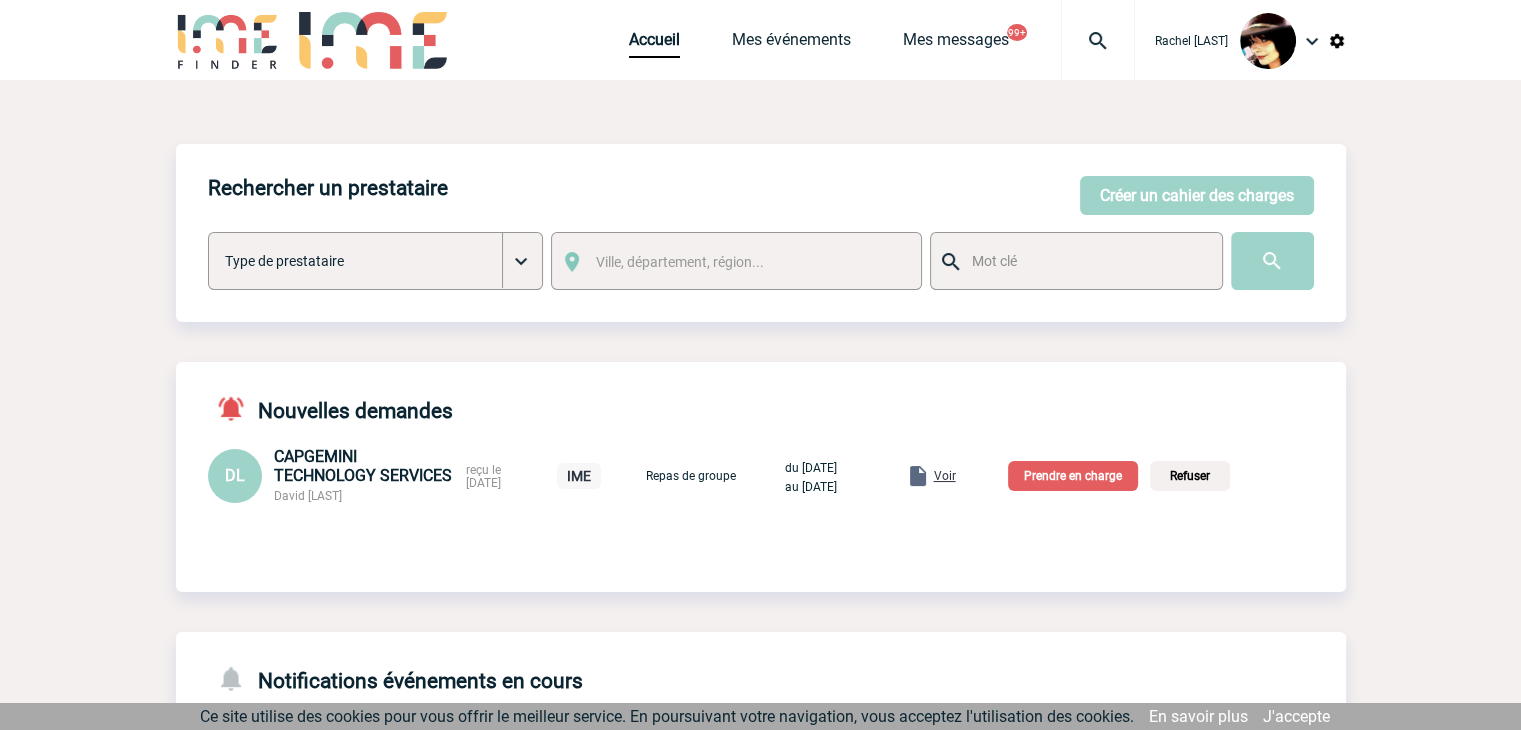 click on "Prendre en charge" at bounding box center (1073, 476) 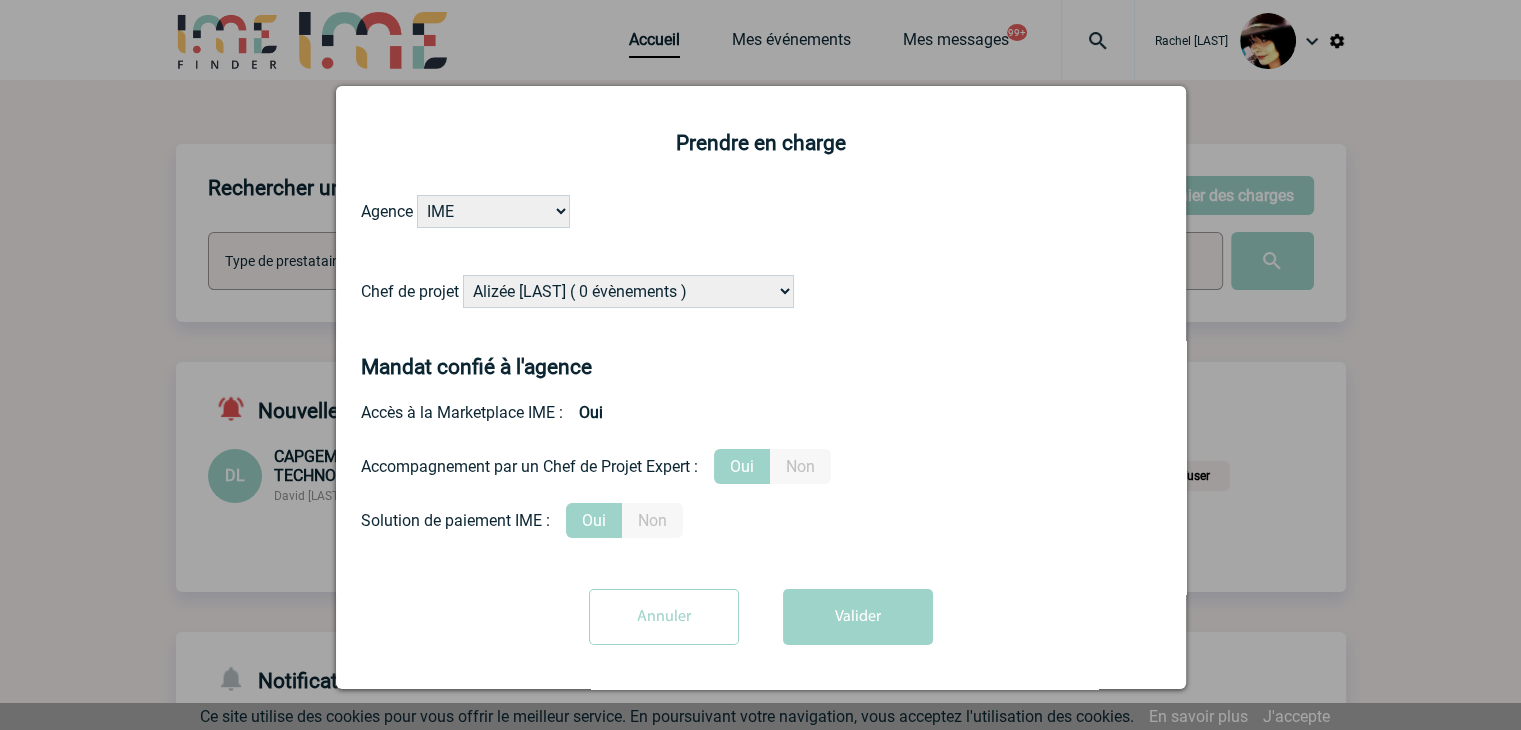 click on "Alizée VERLAGUET ( 0 évènements )
Anne GIRAUD ( 1196 évènements )
Anne-Françoise BONHOMME ( 169 évènements )
Anne-Sophie DELION ( 0 évènements )
Baptiste FEYEUX ( 0 évènements )
Benjamin ROLAND ( 1046 évènements )
Bérengère LEMONNIER ( 1005 évènements )
Caroline BAATZ ( 0 évènements )
Caroline CORNU ( 14 évènements )
Céline MERCIER ( 5 évènements )
Céline THIENOT ( 0 évènements )" at bounding box center [628, 291] 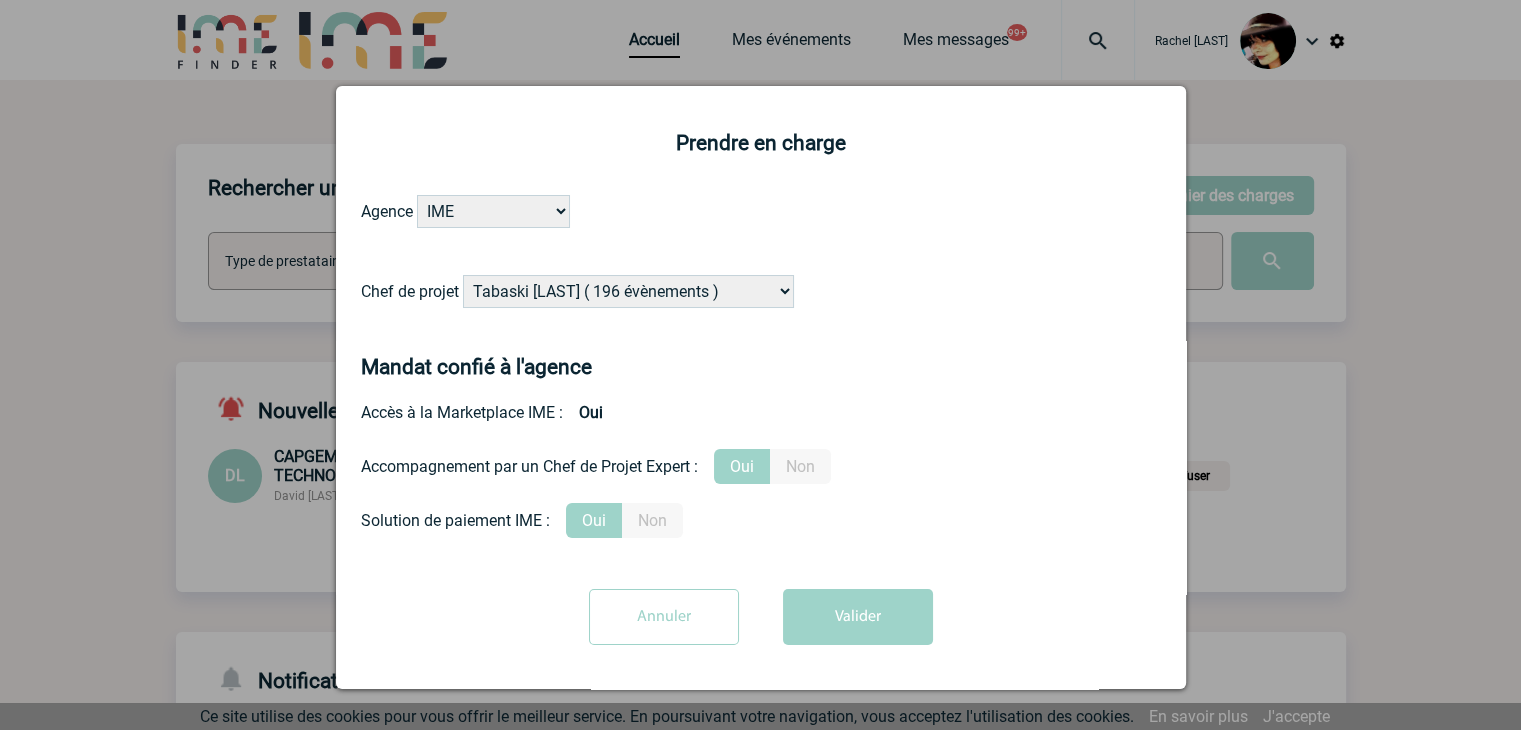 click on "Alizée VERLAGUET ( 0 évènements )
Anne GIRAUD ( 1196 évènements )
Anne-Françoise BONHOMME ( 169 évènements )
Anne-Sophie DELION ( 0 évènements )
Baptiste FEYEUX ( 0 évènements )
Benjamin ROLAND ( 1046 évènements )
Bérengère LEMONNIER ( 1005 évènements )
Caroline BAATZ ( 0 évènements )
Caroline CORNU ( 14 évènements )
Céline MERCIER ( 5 évènements )
Céline THIENOT ( 0 évènements )" at bounding box center (628, 291) 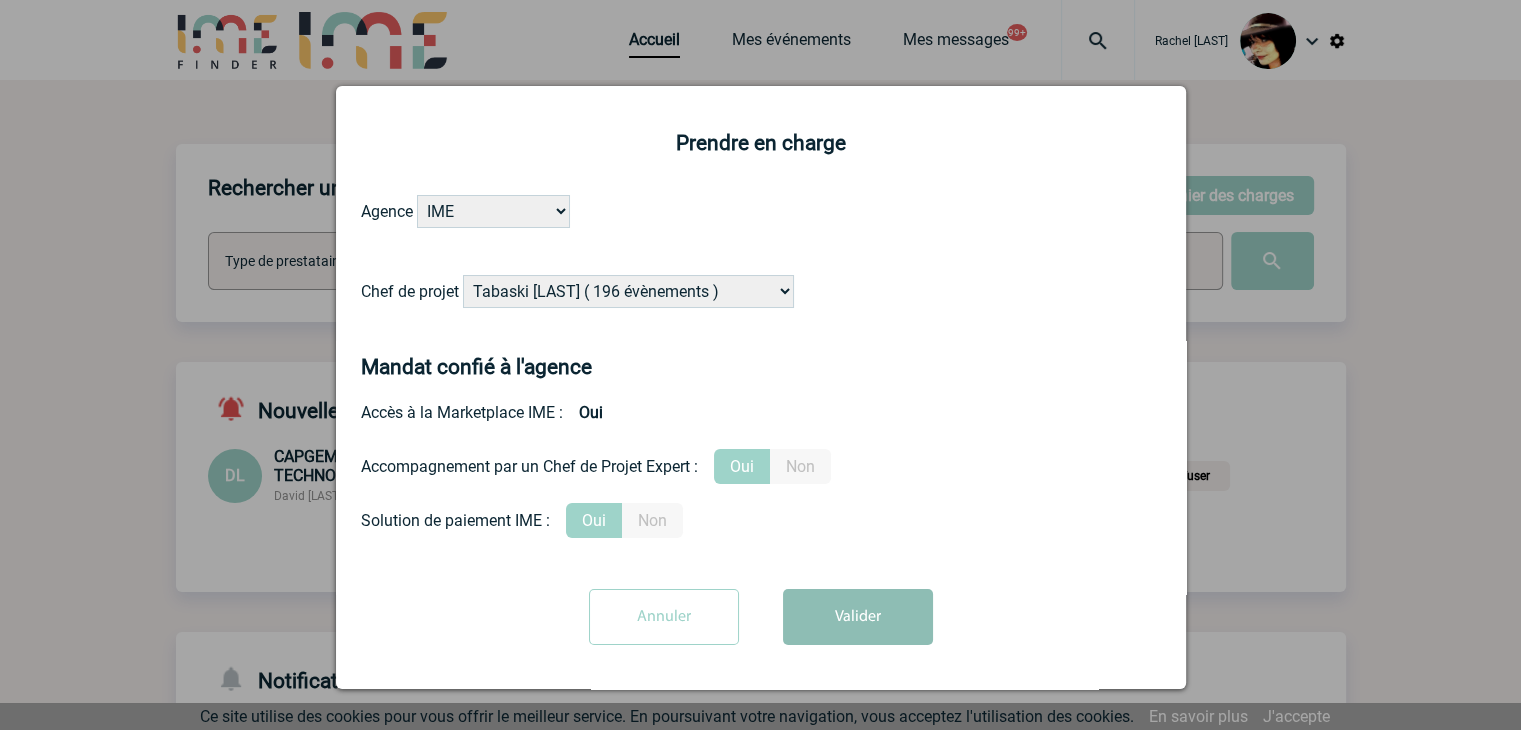 click on "Valider" at bounding box center [858, 617] 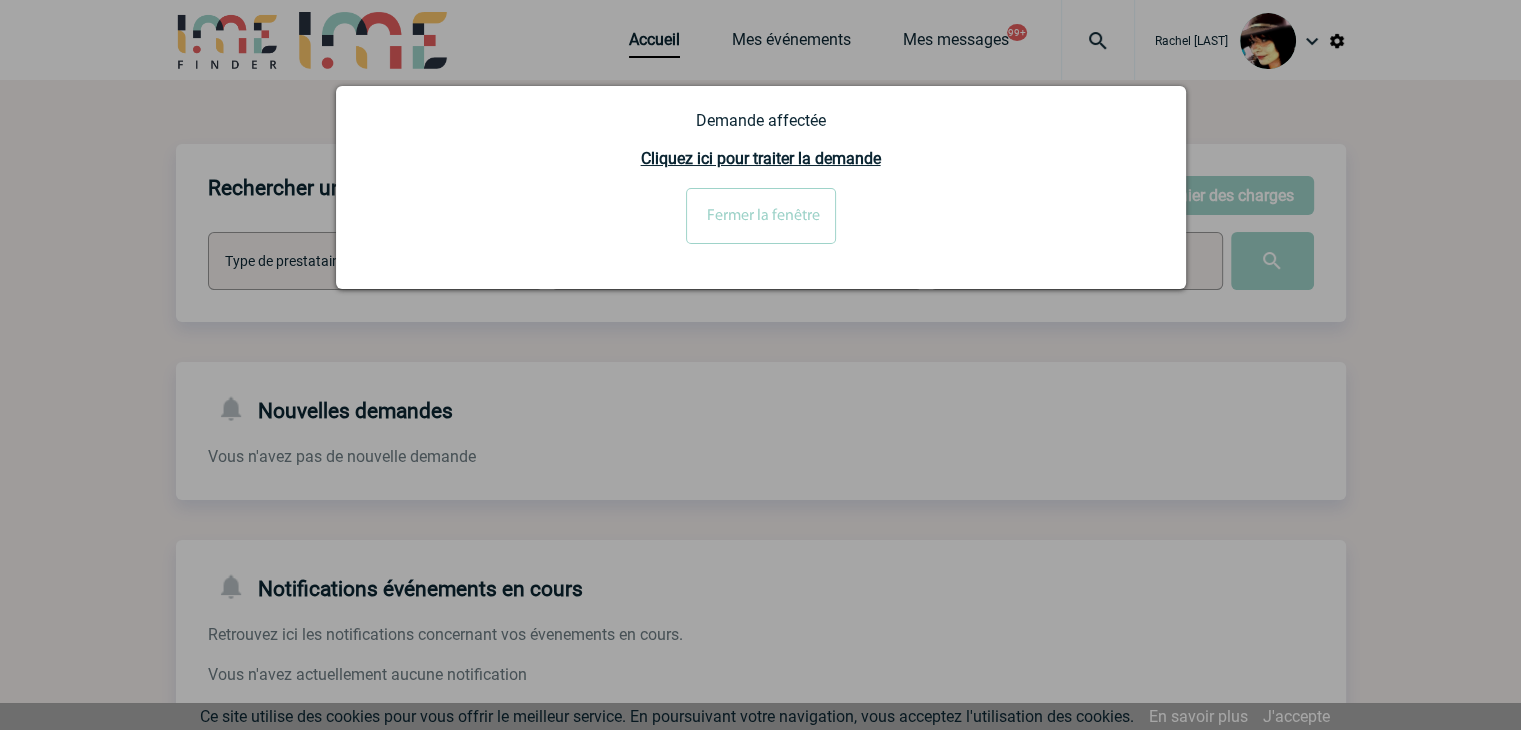 click on "Fermer la fenêtre" at bounding box center (761, 216) 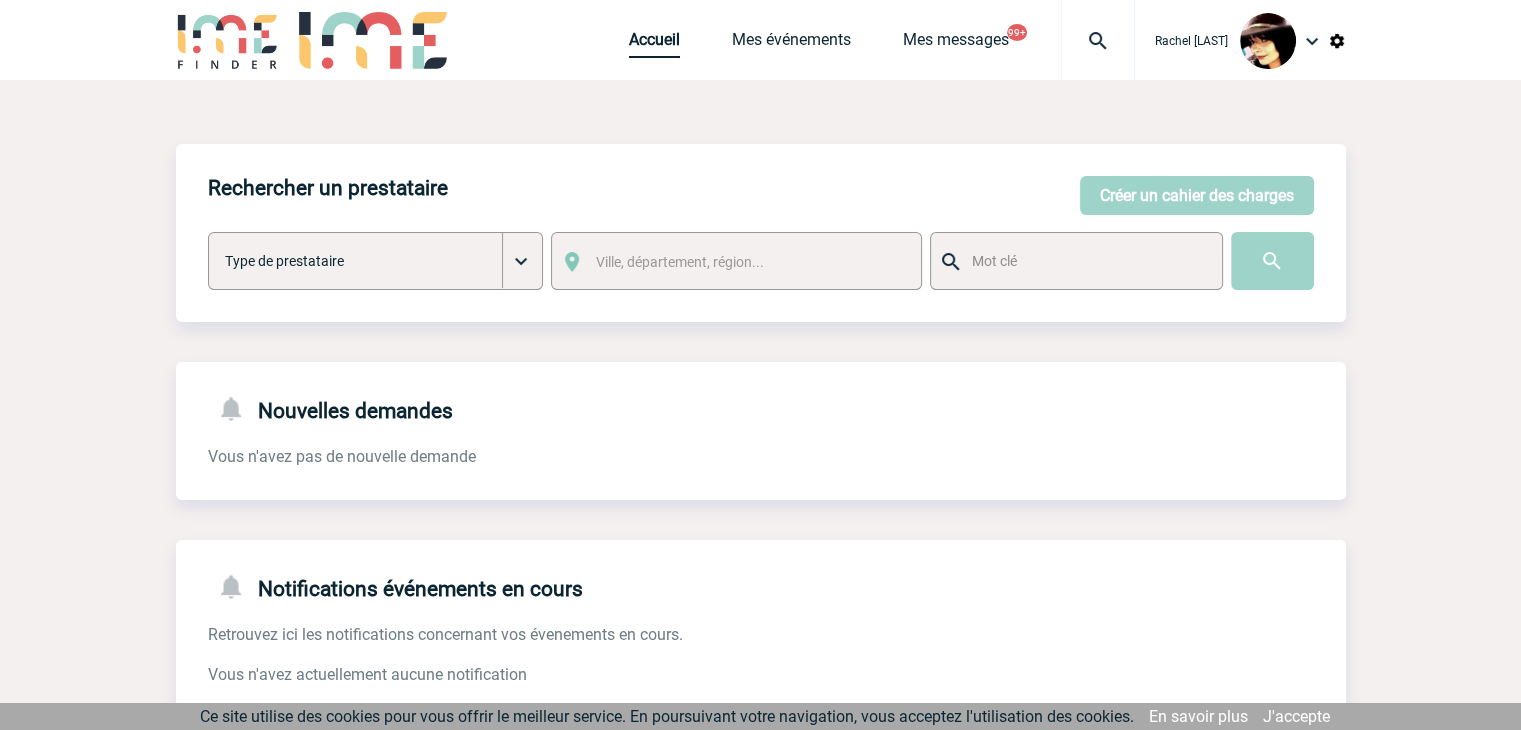 click on "Accueil" at bounding box center [654, 44] 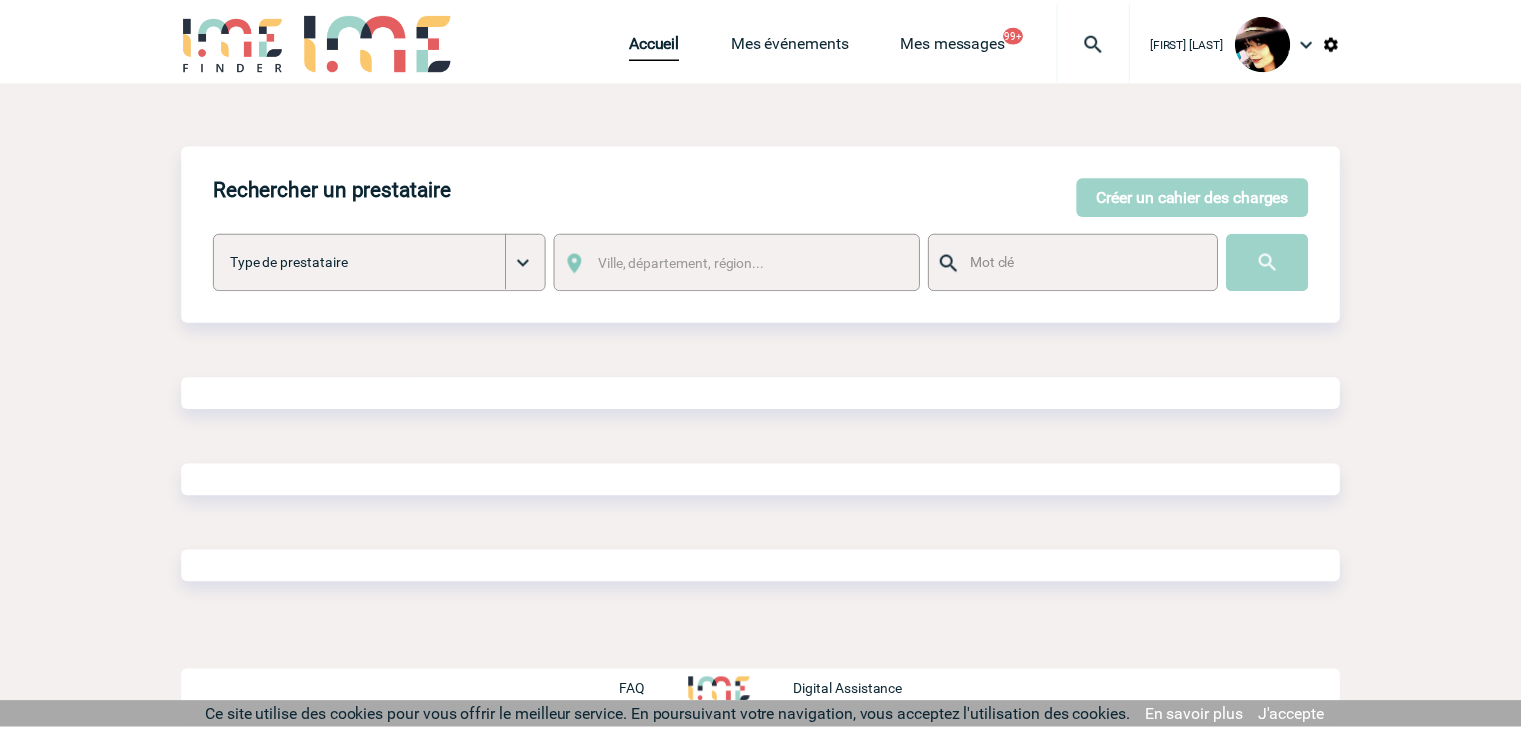 scroll, scrollTop: 0, scrollLeft: 0, axis: both 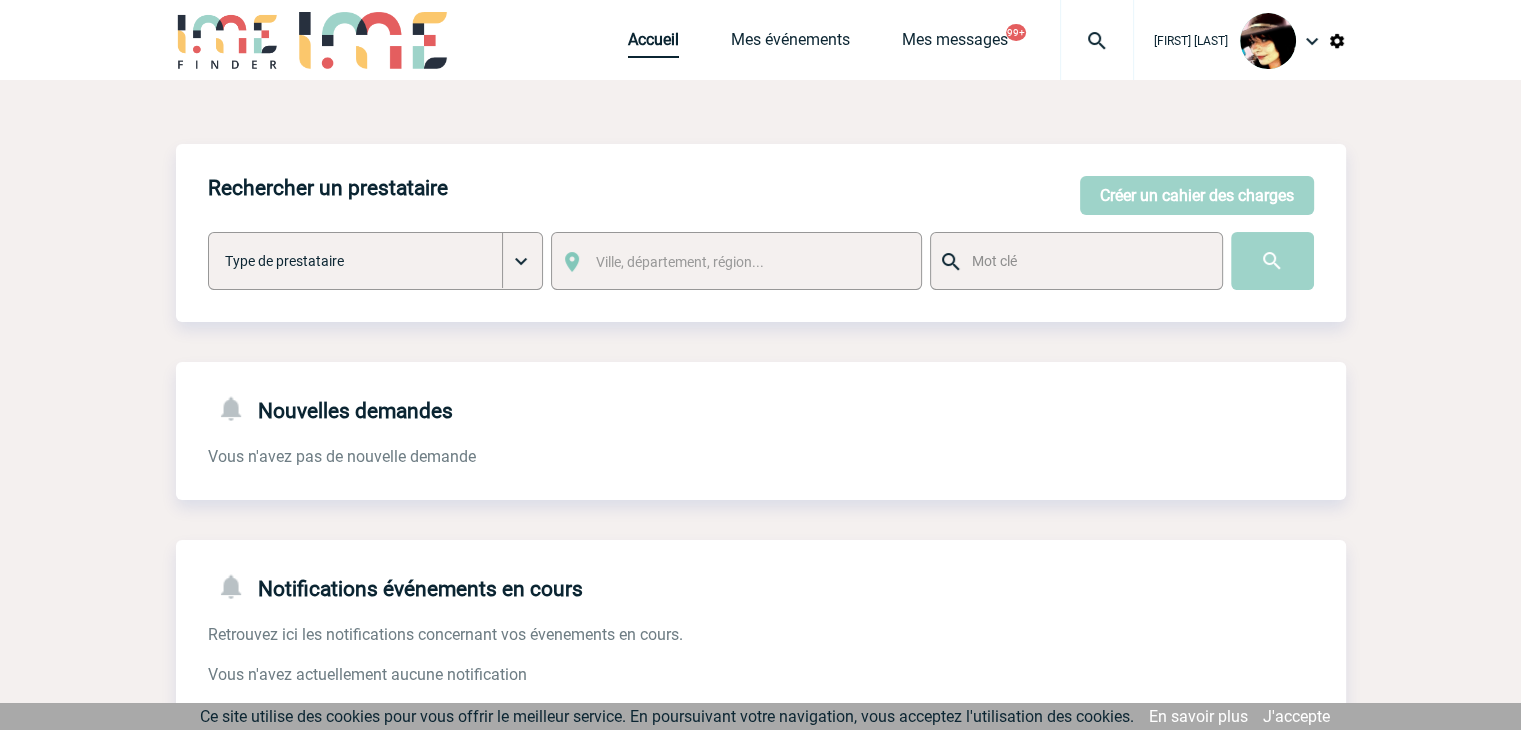 click on "Accueil" at bounding box center (653, 44) 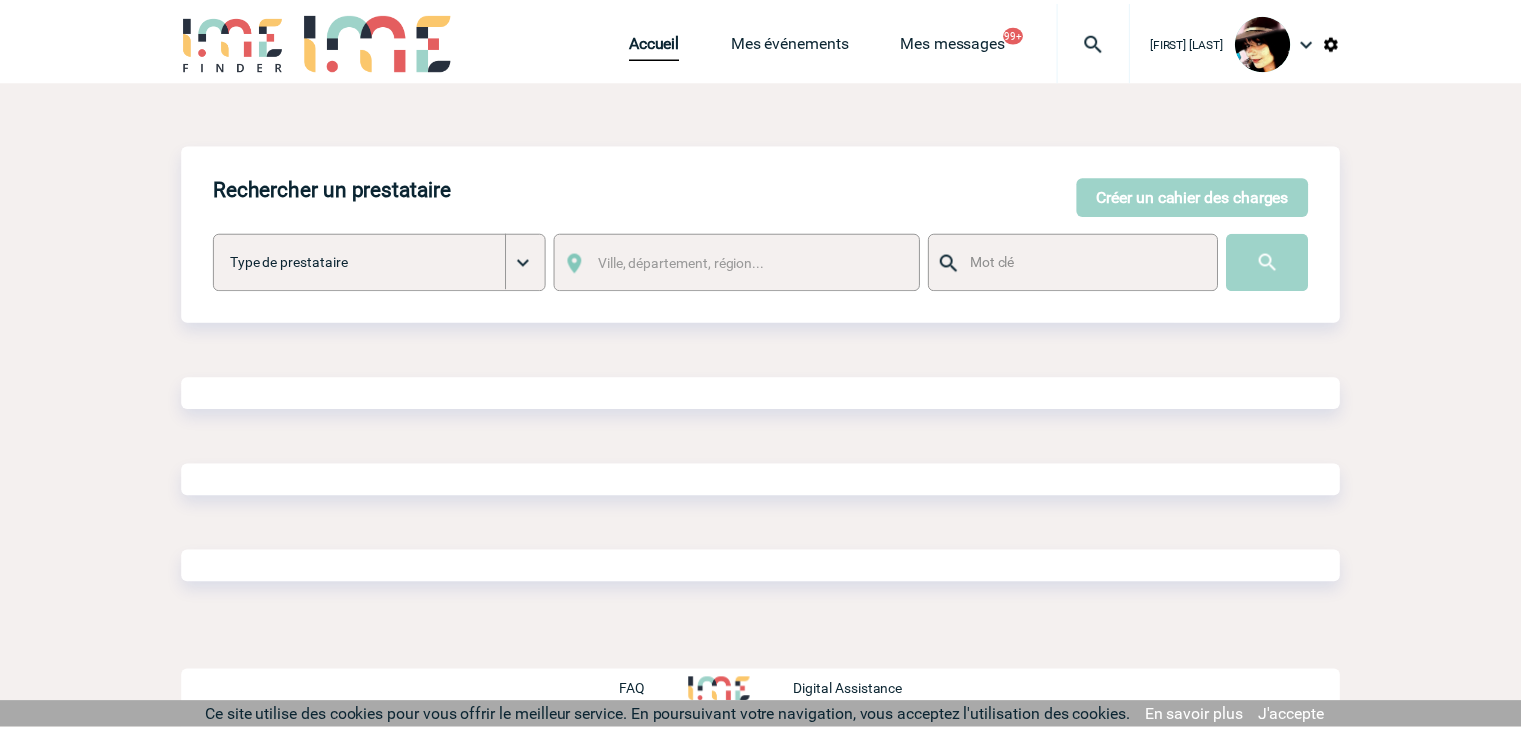 scroll, scrollTop: 0, scrollLeft: 0, axis: both 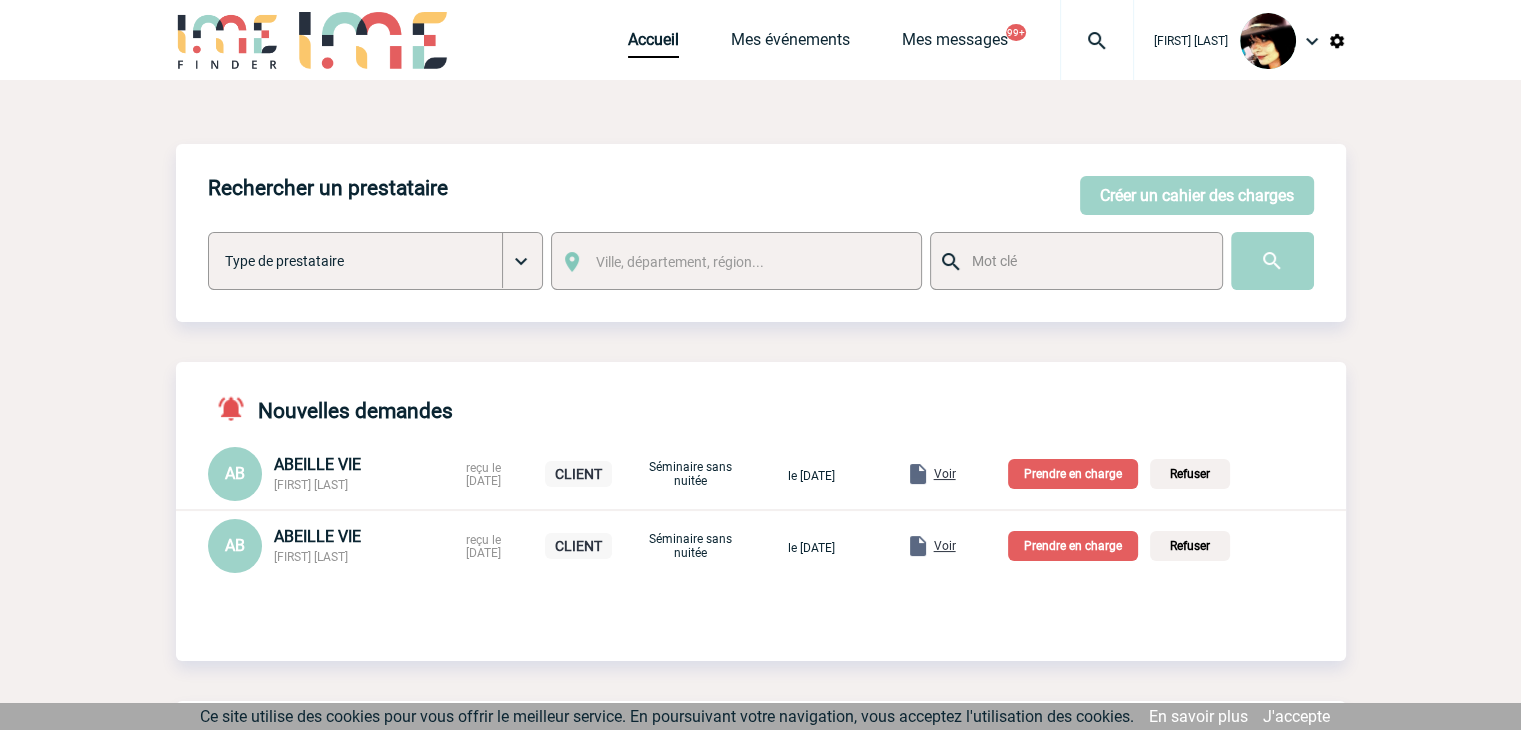 click on "Voir" at bounding box center [945, 546] 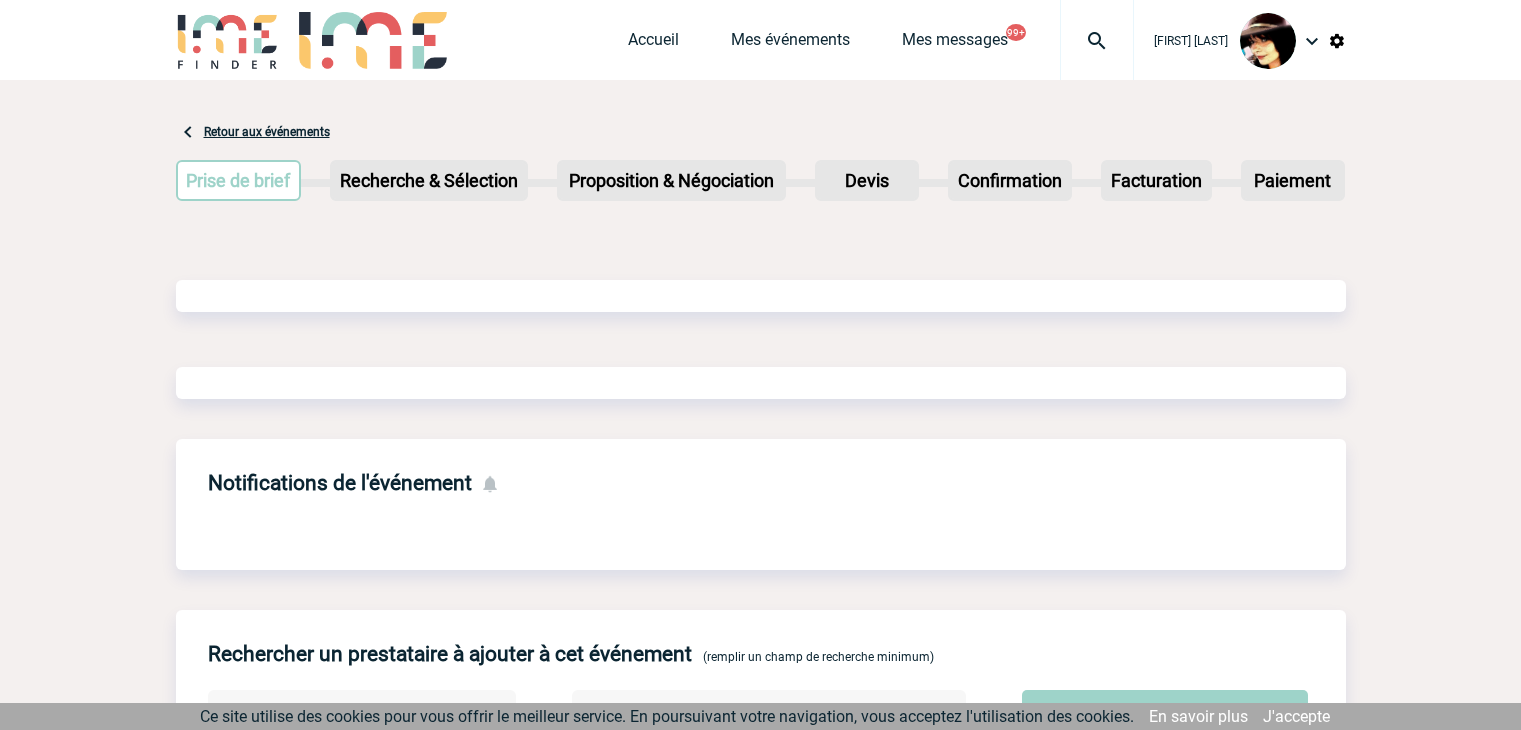 scroll, scrollTop: 0, scrollLeft: 0, axis: both 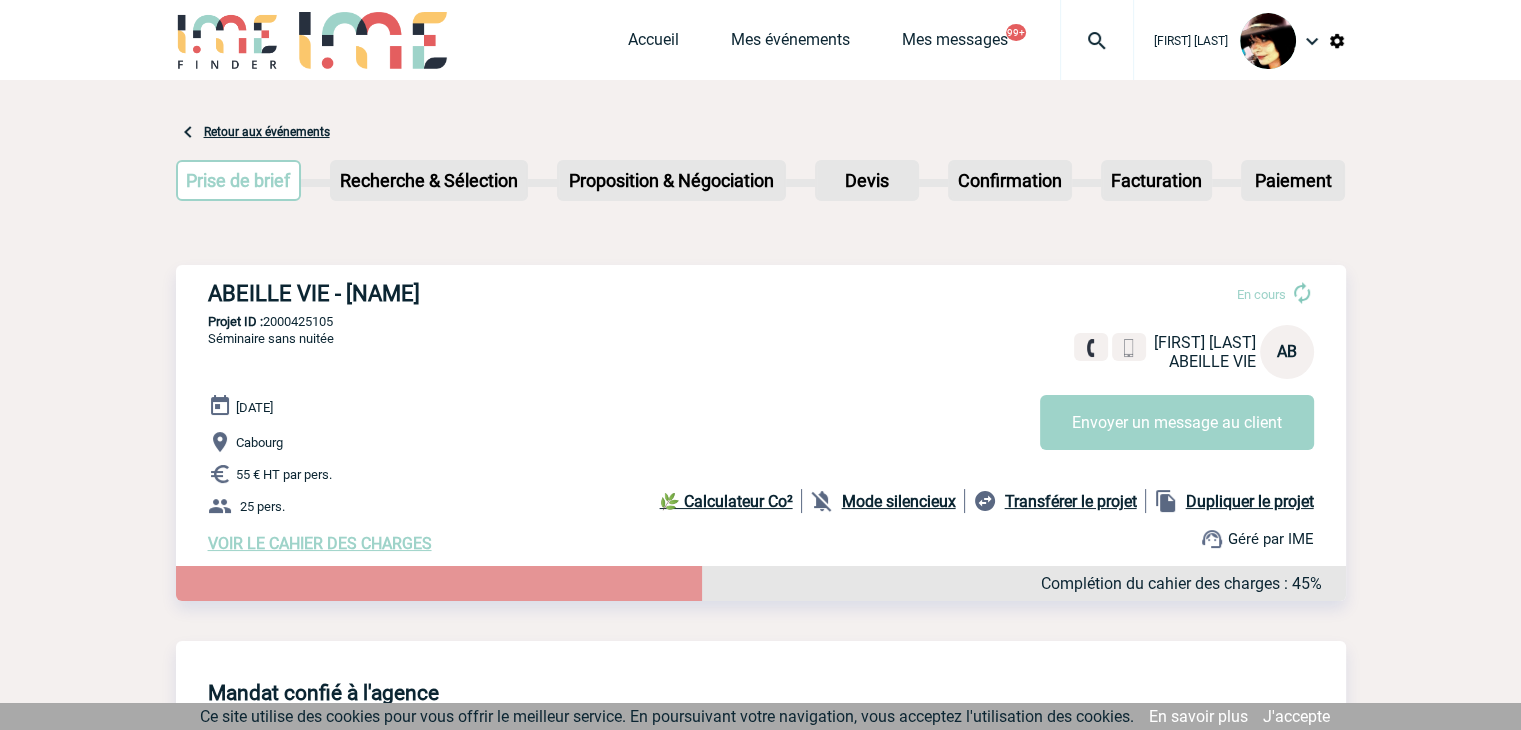 click on "VOIR LE CAHIER DES CHARGES" at bounding box center (320, 543) 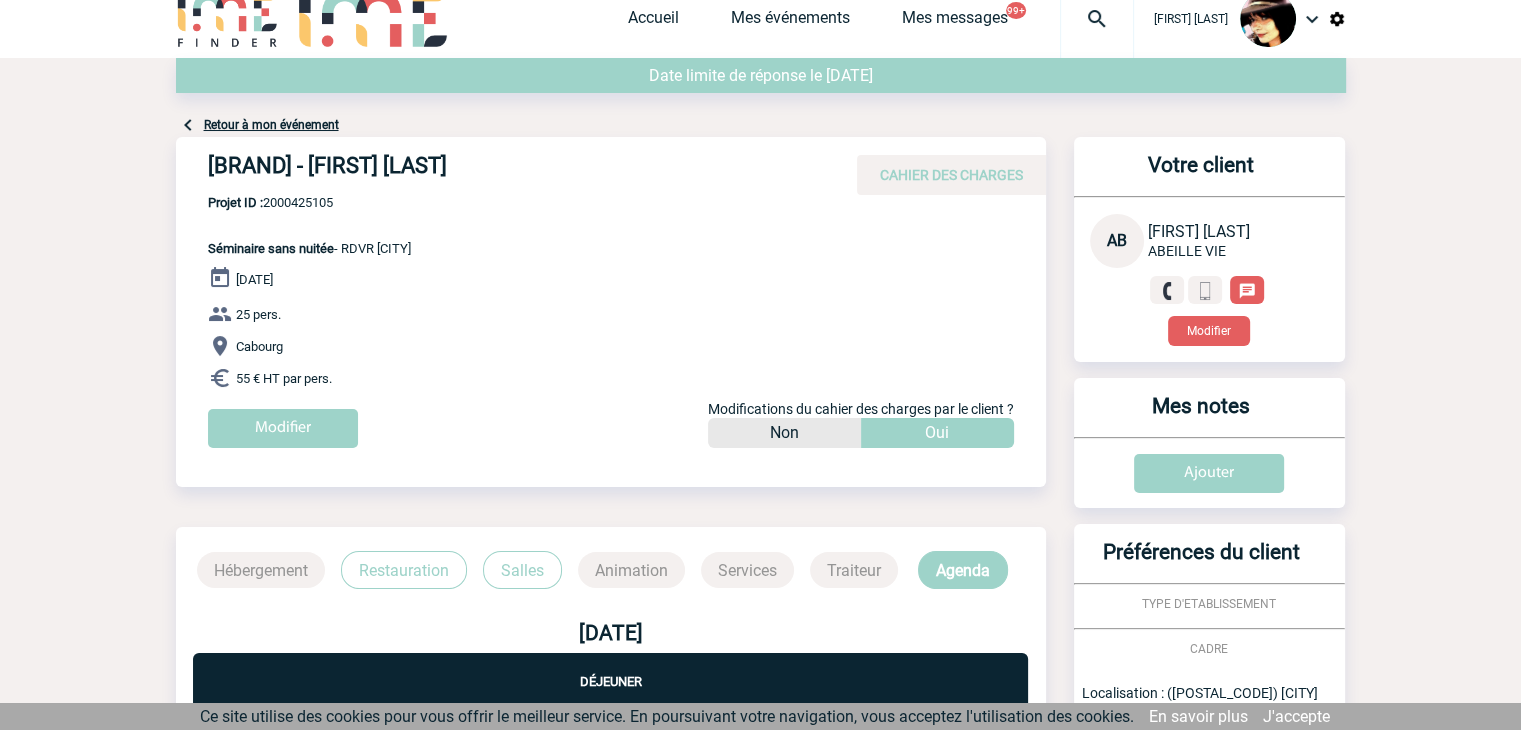 scroll, scrollTop: 420, scrollLeft: 0, axis: vertical 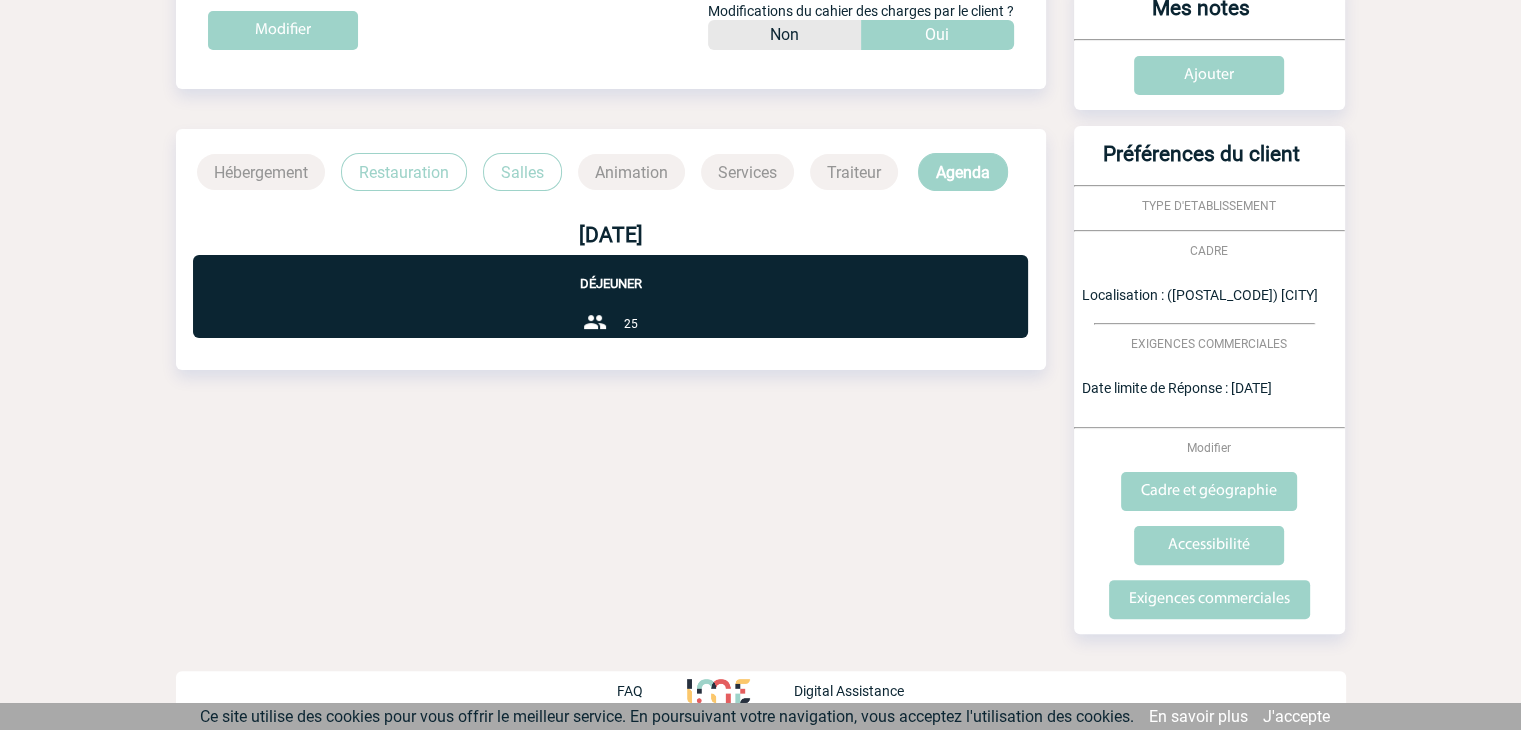 drag, startPoint x: 1160, startPoint y: 598, endPoint x: 943, endPoint y: 537, distance: 225.41074 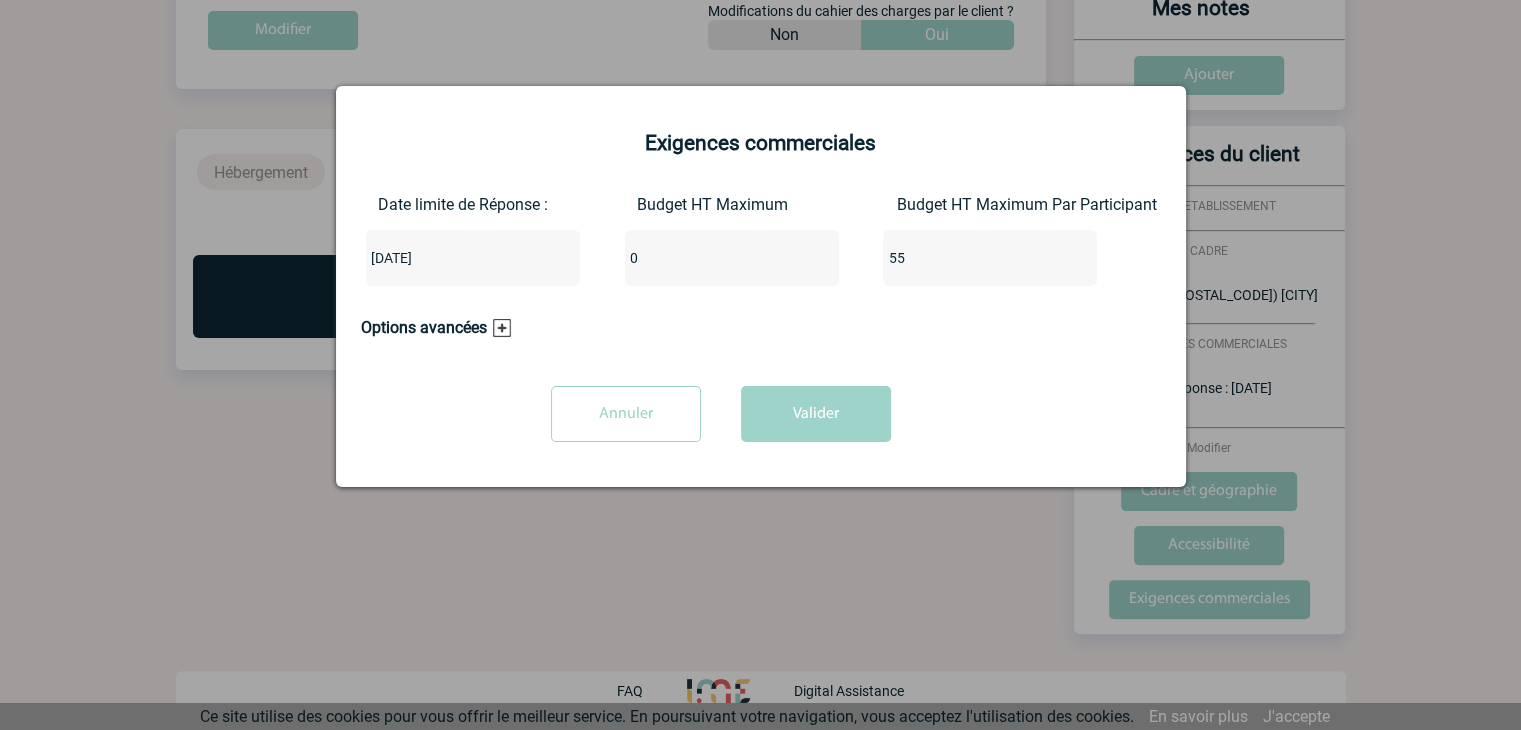 drag, startPoint x: 654, startPoint y: 260, endPoint x: 564, endPoint y: 262, distance: 90.02222 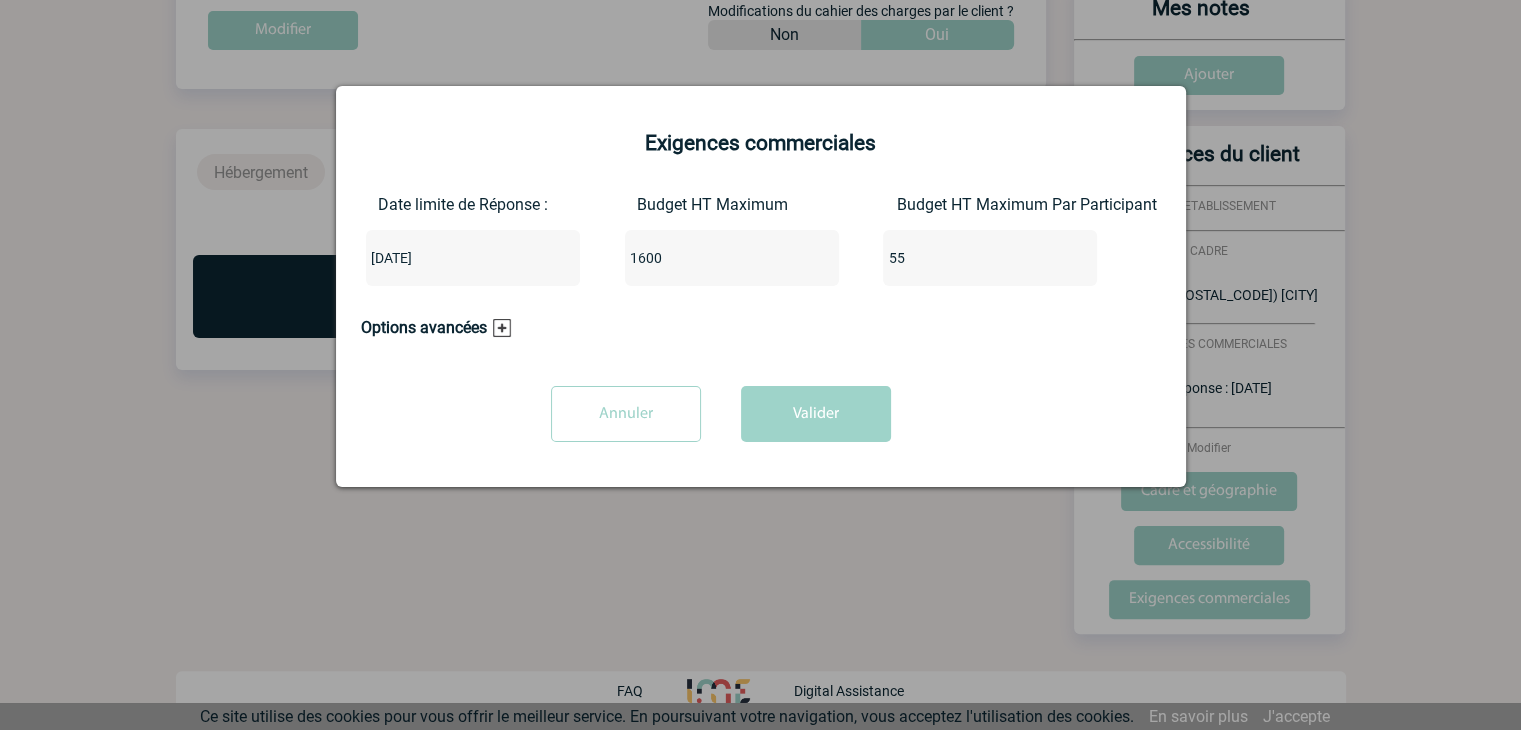 type on "1600" 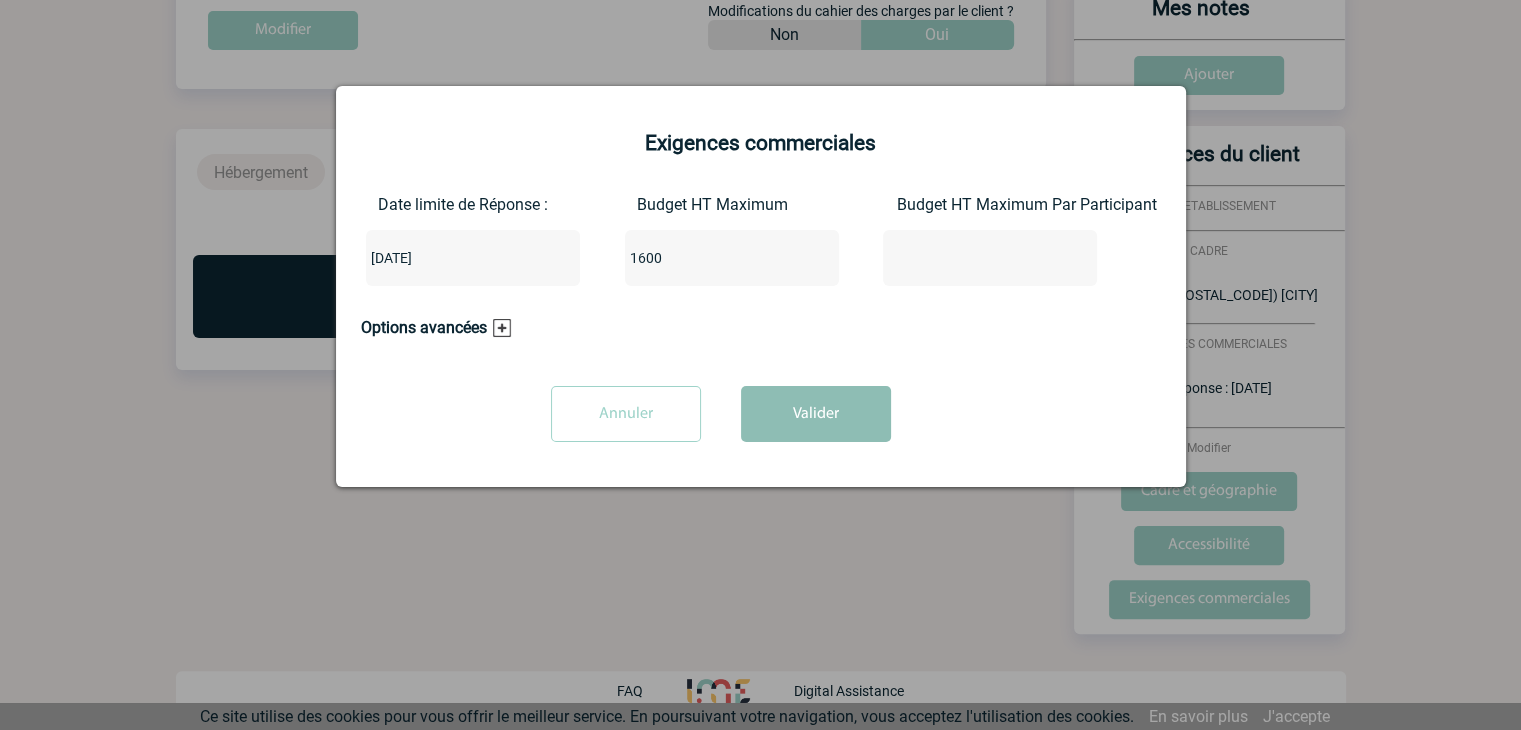 type 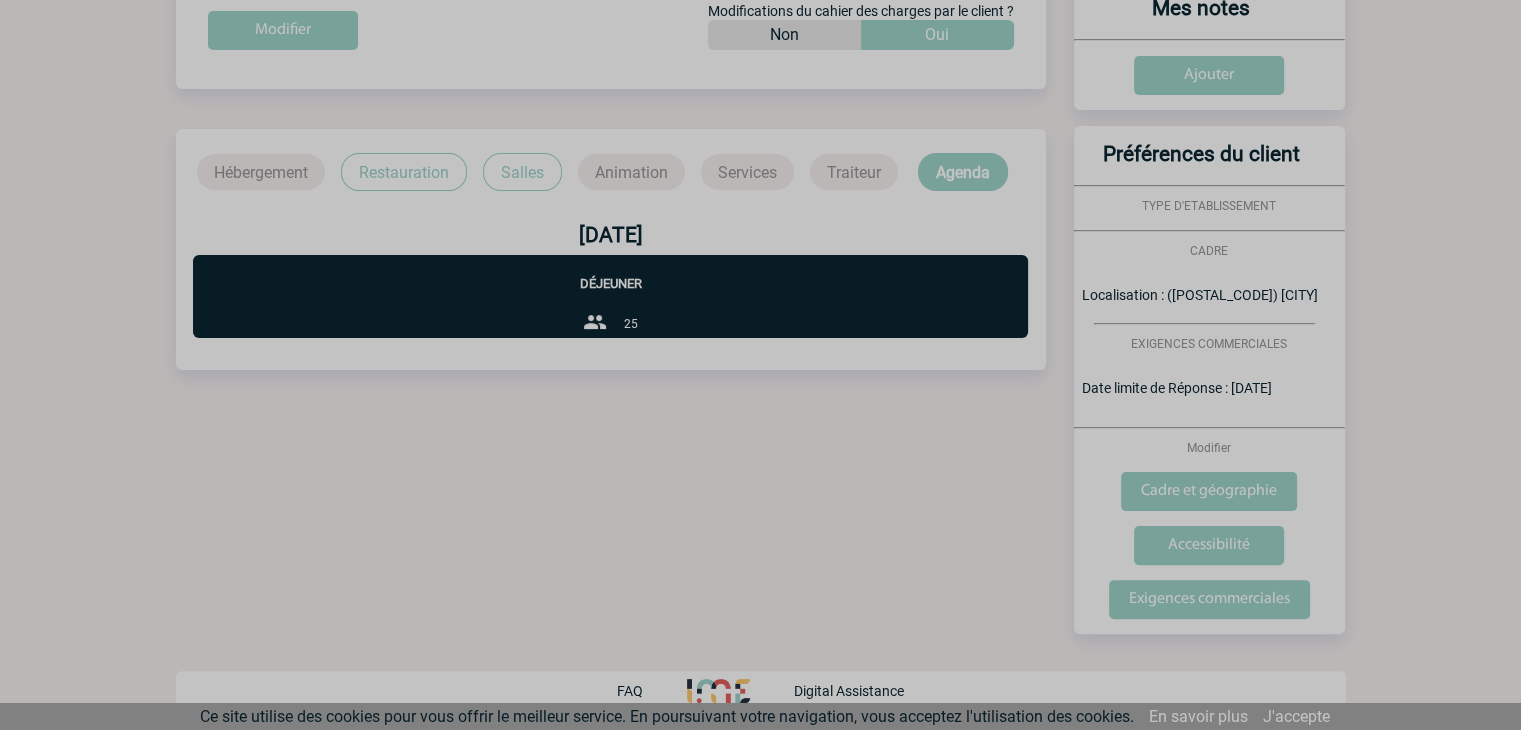 click at bounding box center (760, 365) 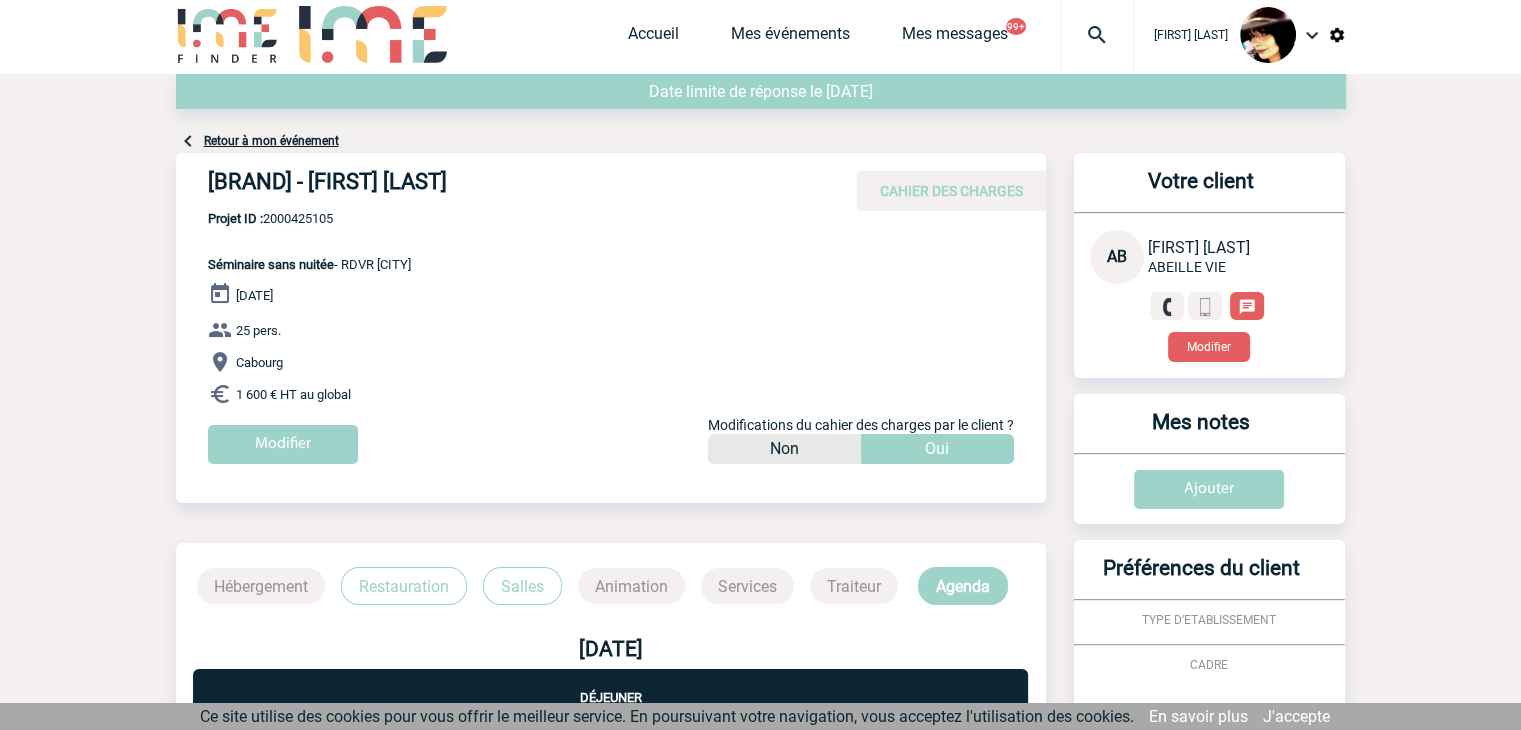 scroll, scrollTop: 0, scrollLeft: 0, axis: both 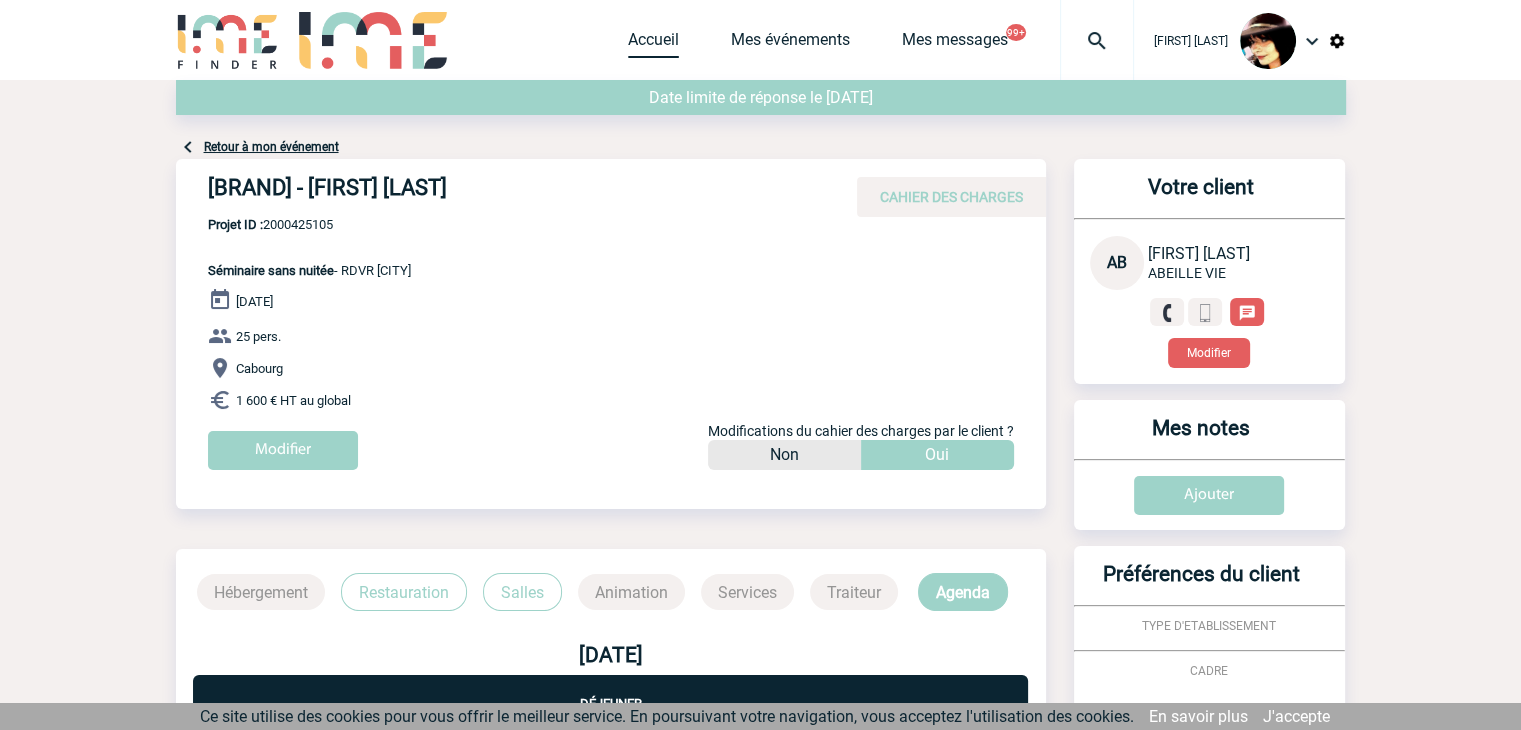 click on "Accueil" at bounding box center [653, 44] 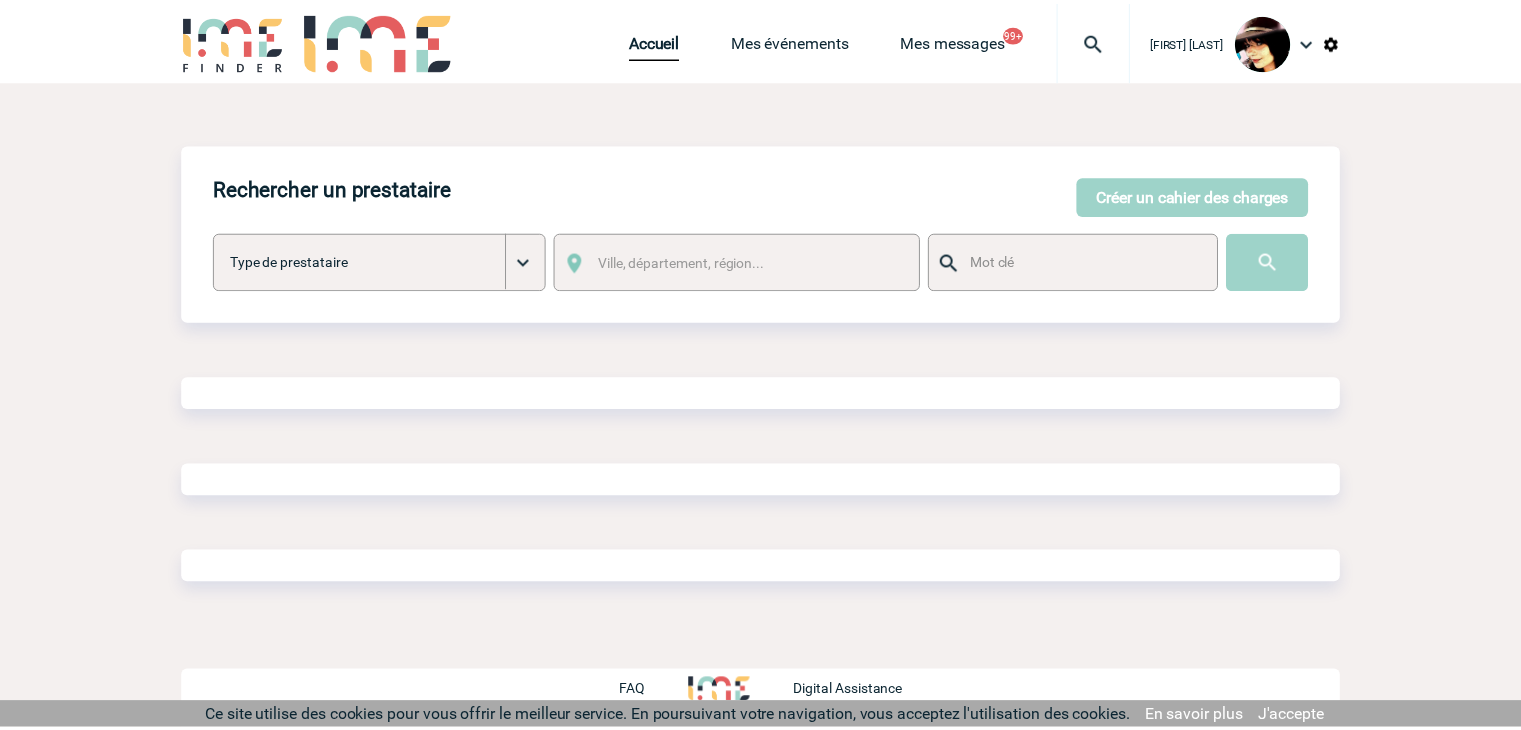 scroll, scrollTop: 0, scrollLeft: 0, axis: both 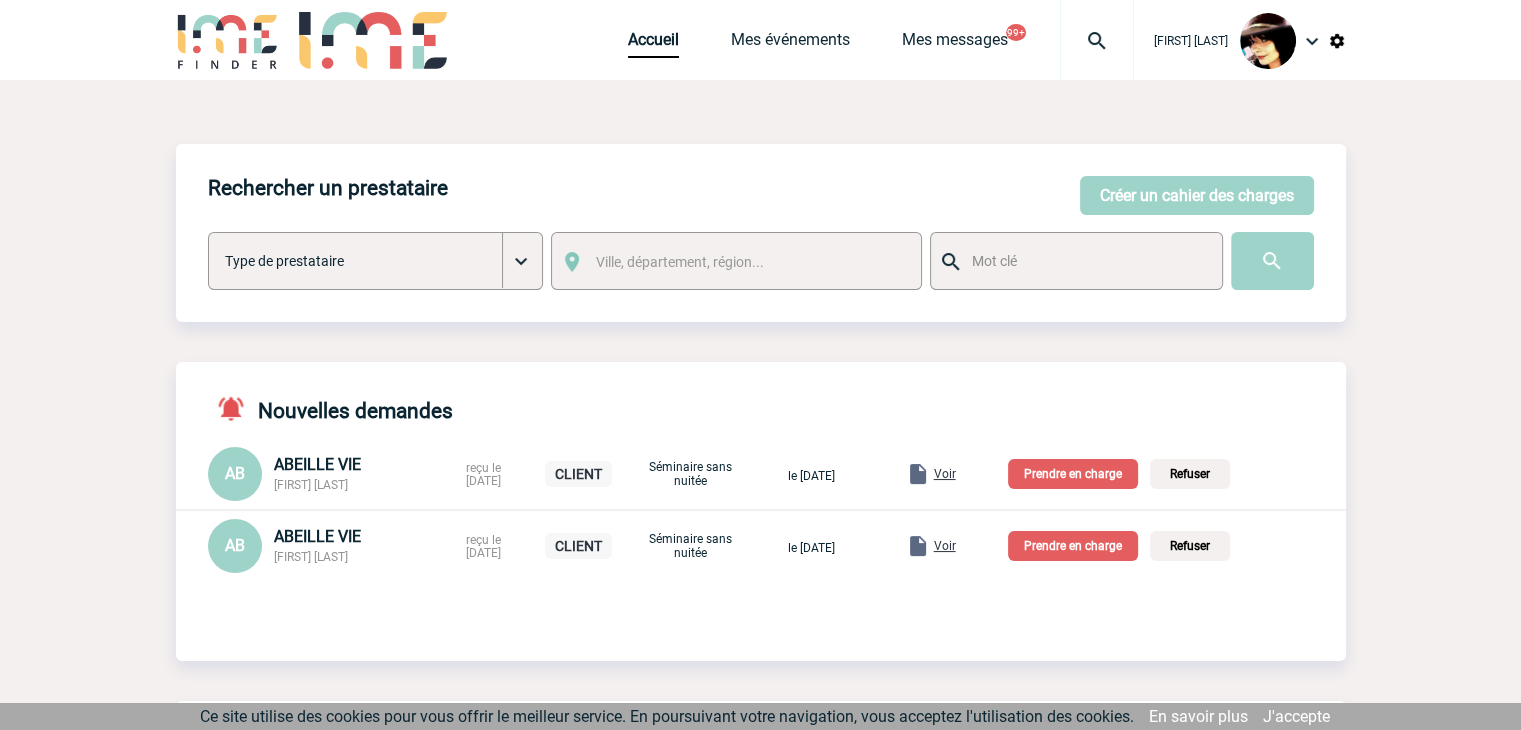 click on "Voir" at bounding box center [945, 474] 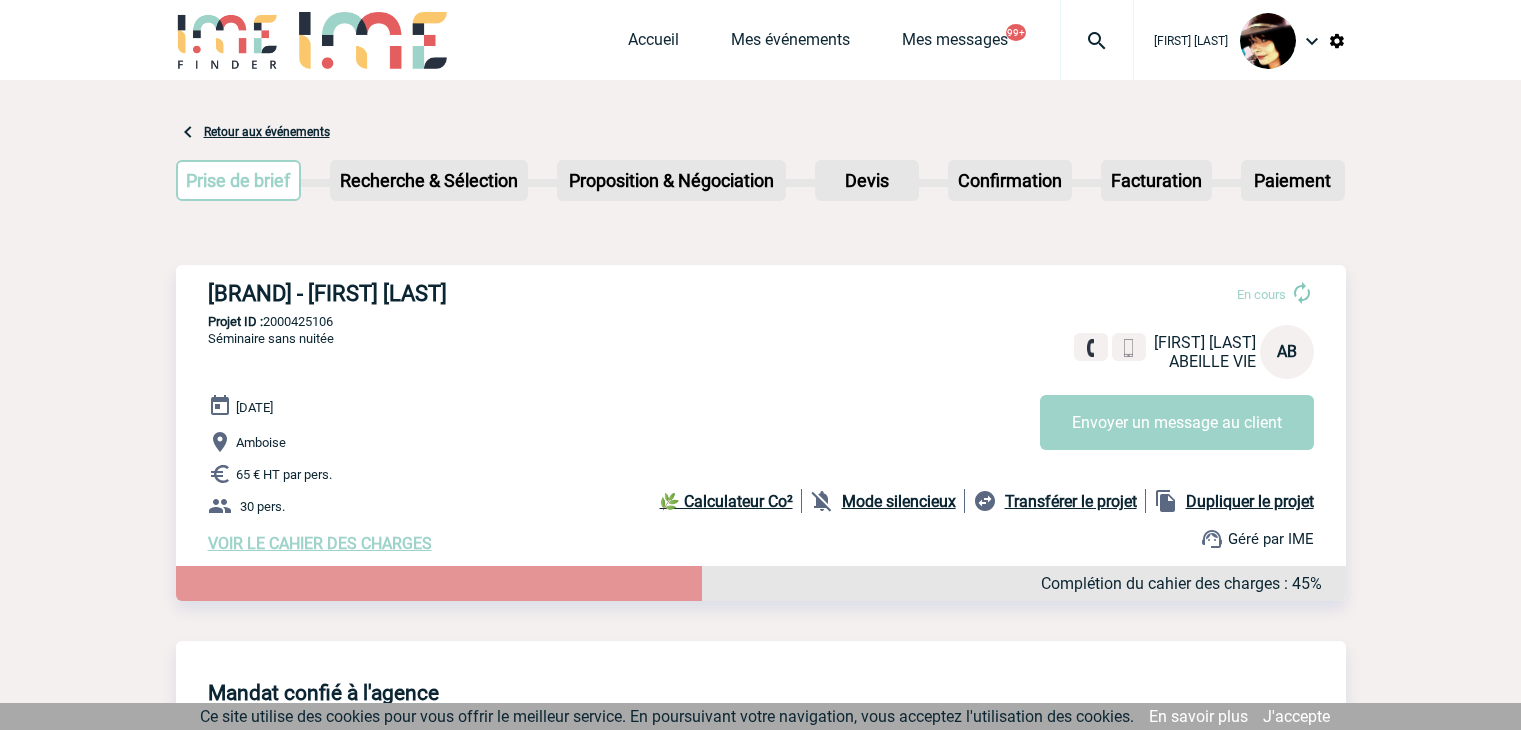 scroll, scrollTop: 0, scrollLeft: 0, axis: both 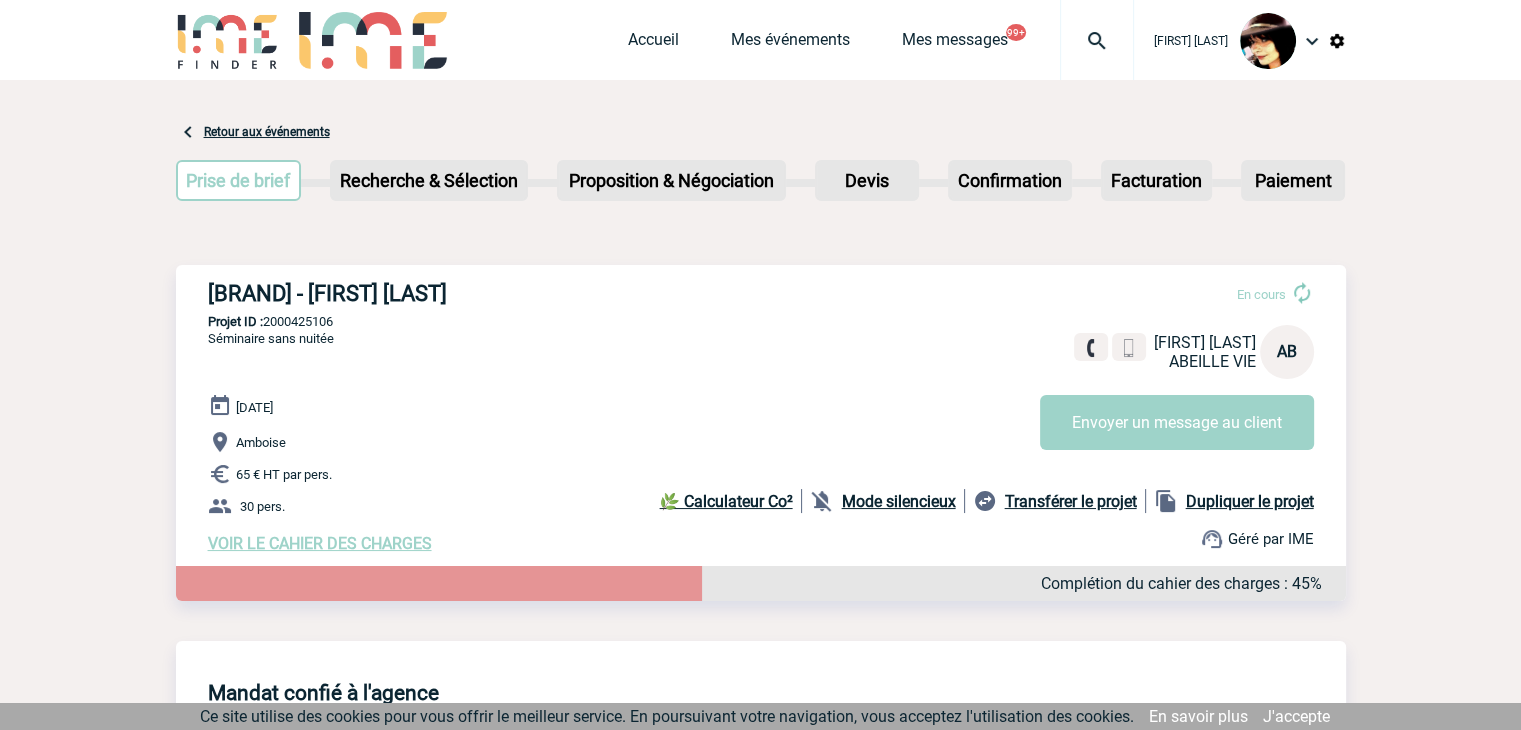 click on "VOIR LE CAHIER DES CHARGES" at bounding box center [320, 543] 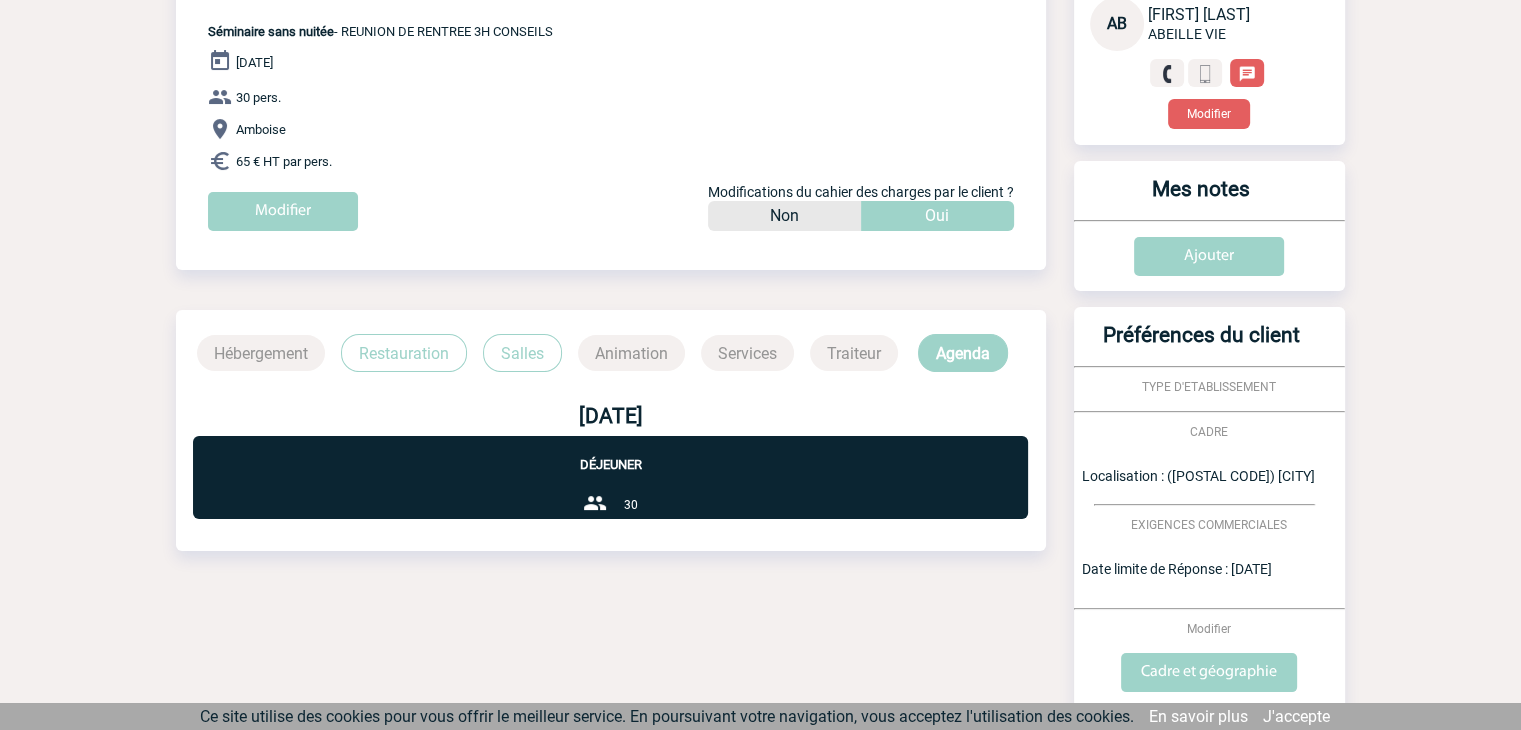 scroll, scrollTop: 420, scrollLeft: 0, axis: vertical 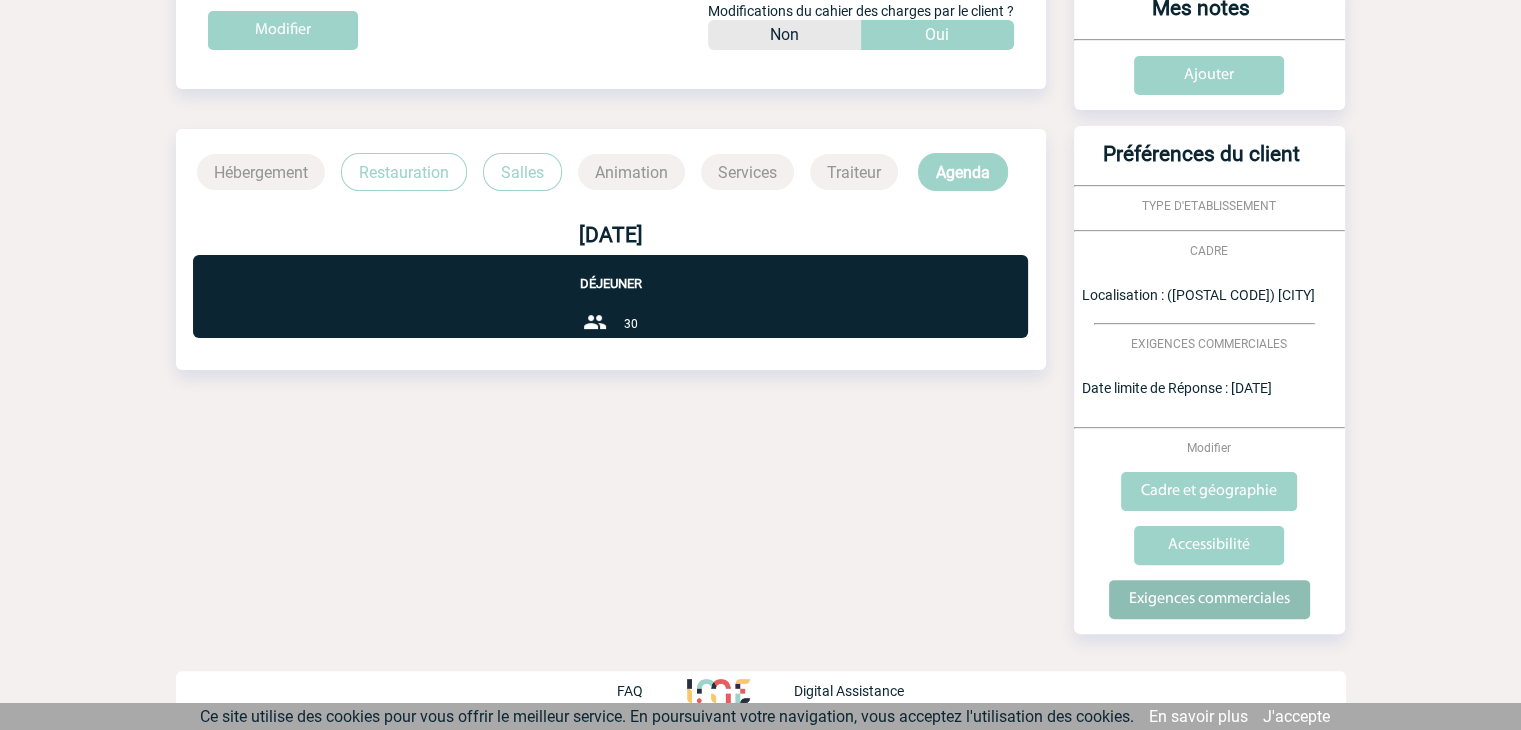 click on "Exigences commerciales" at bounding box center (1209, 599) 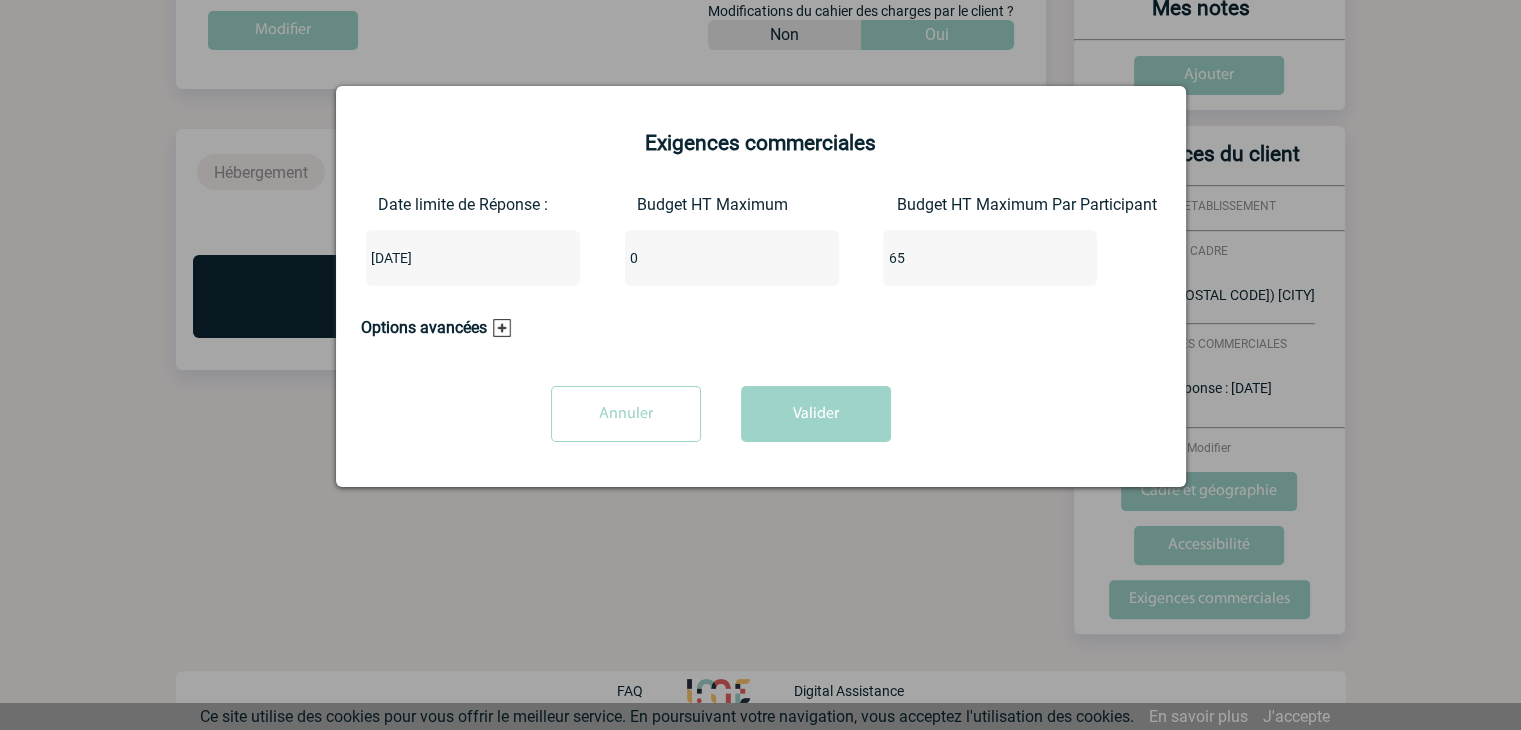 drag, startPoint x: 661, startPoint y: 259, endPoint x: 596, endPoint y: 257, distance: 65.03076 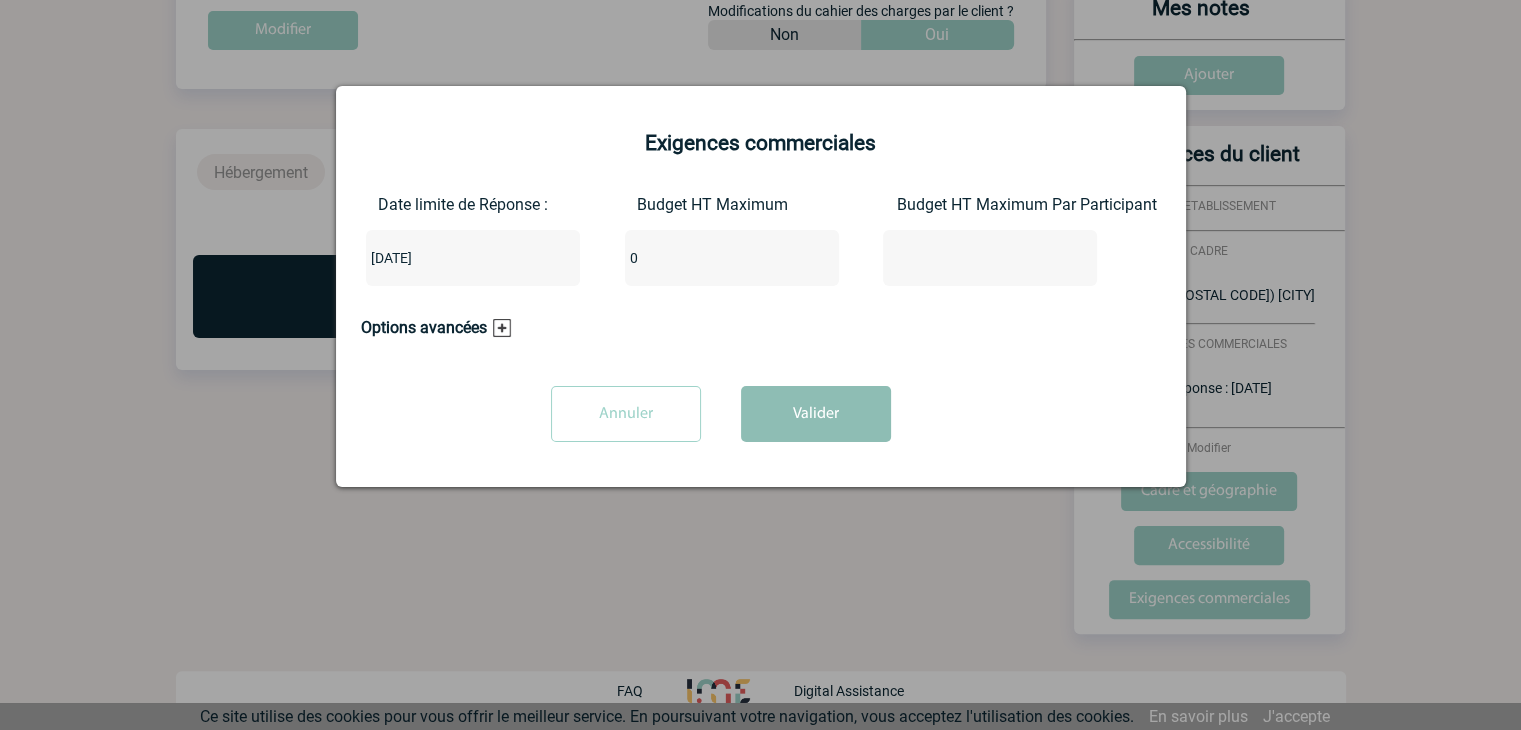 type 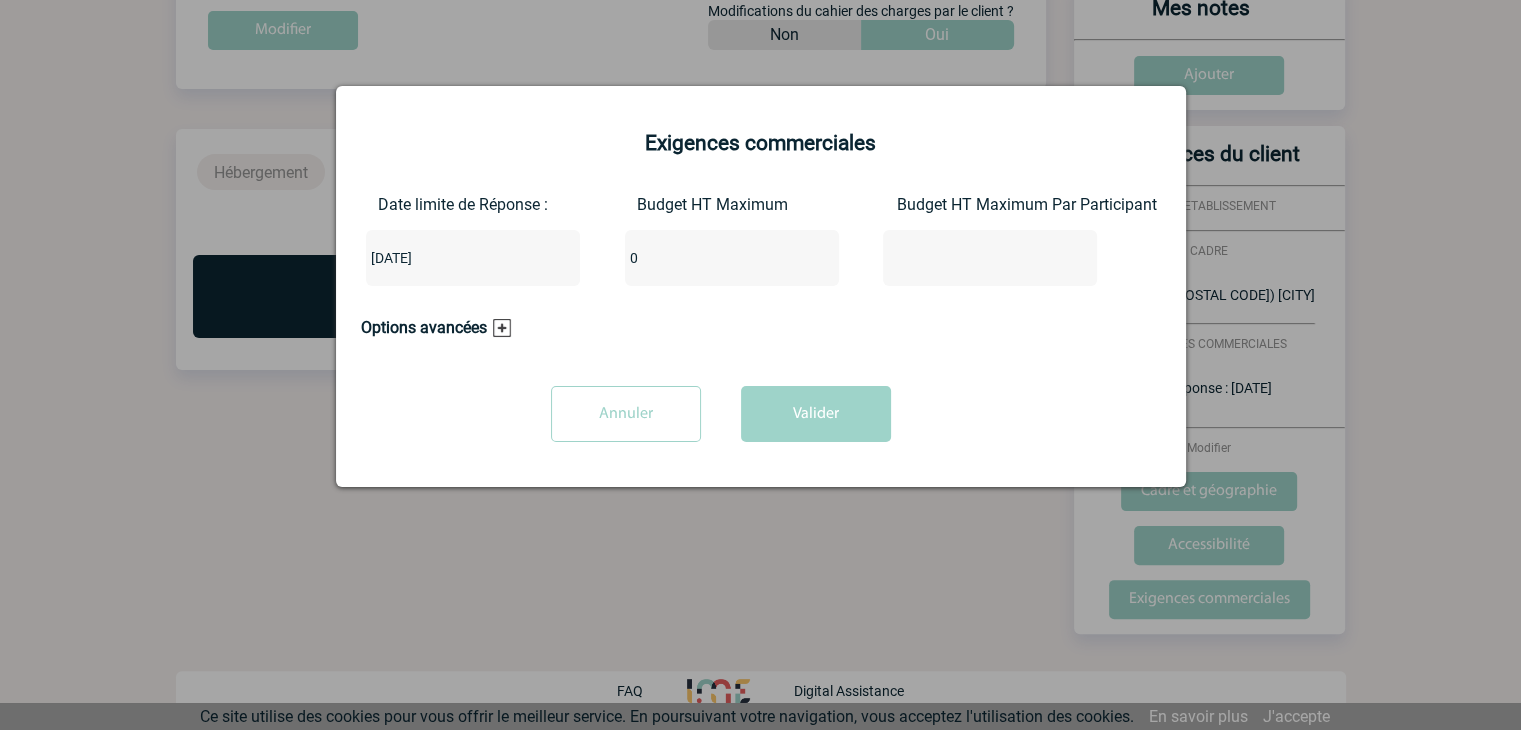 drag, startPoint x: 835, startPoint y: 393, endPoint x: 819, endPoint y: 386, distance: 17.464249 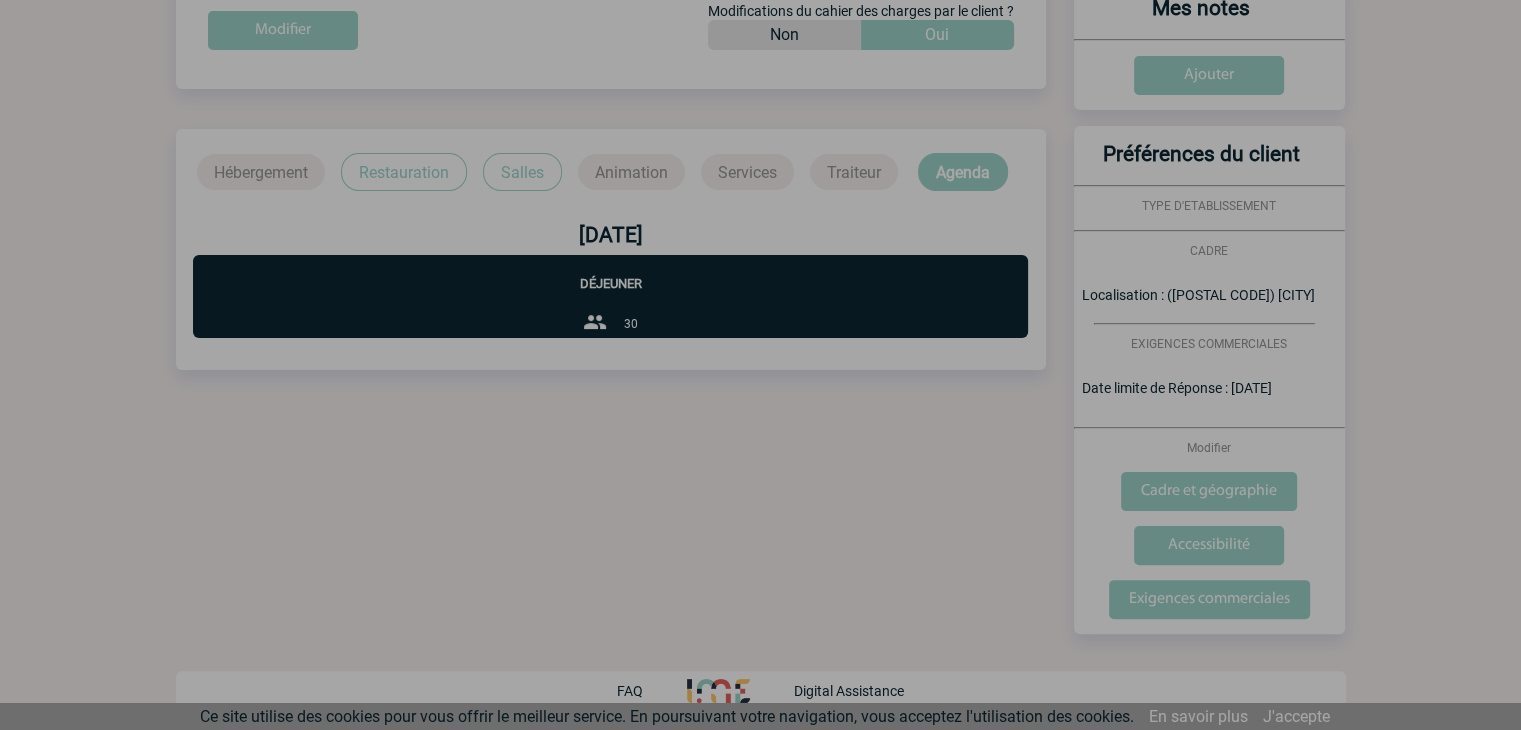 drag, startPoint x: 662, startPoint y: 456, endPoint x: 634, endPoint y: 457, distance: 28.01785 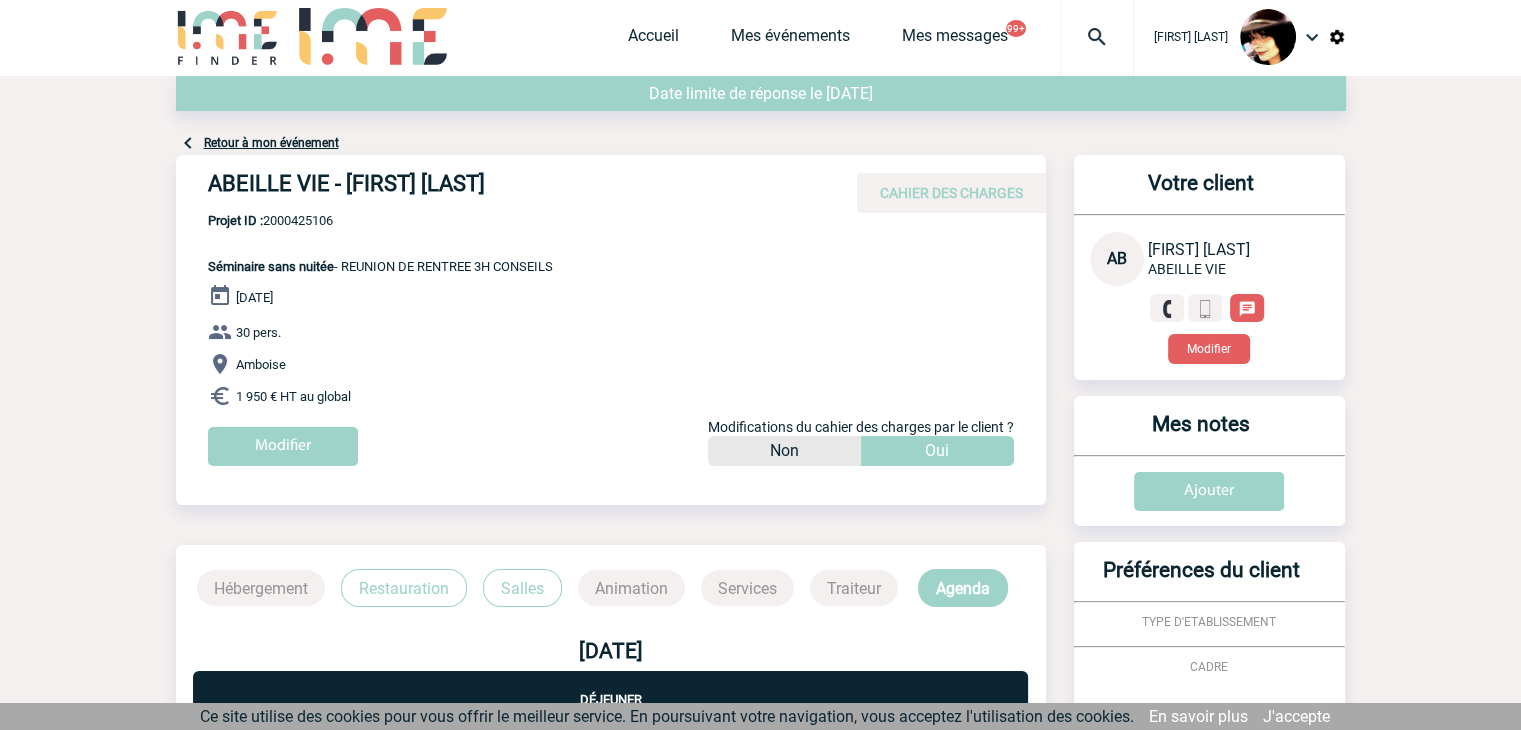 scroll, scrollTop: 0, scrollLeft: 0, axis: both 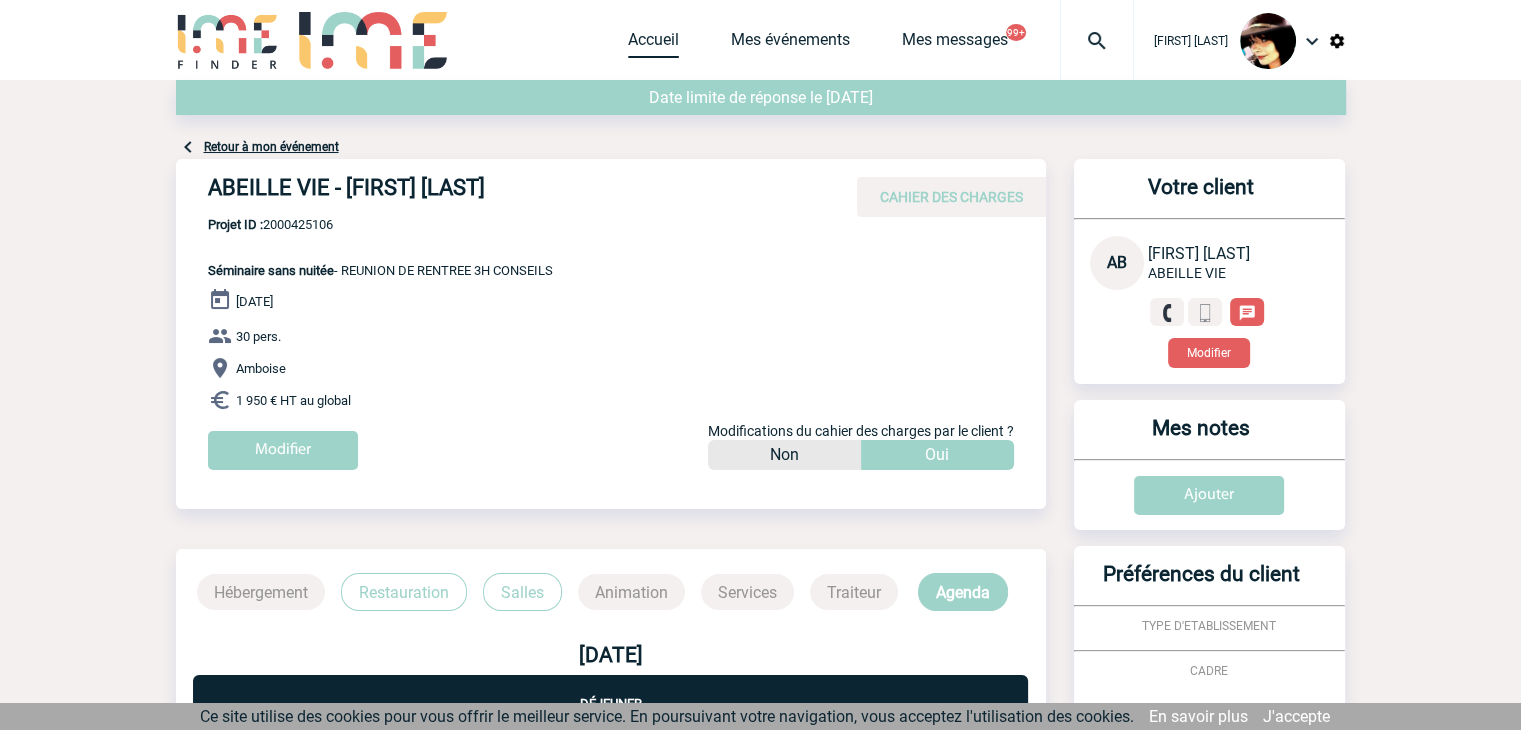 click on "Accueil" at bounding box center (653, 44) 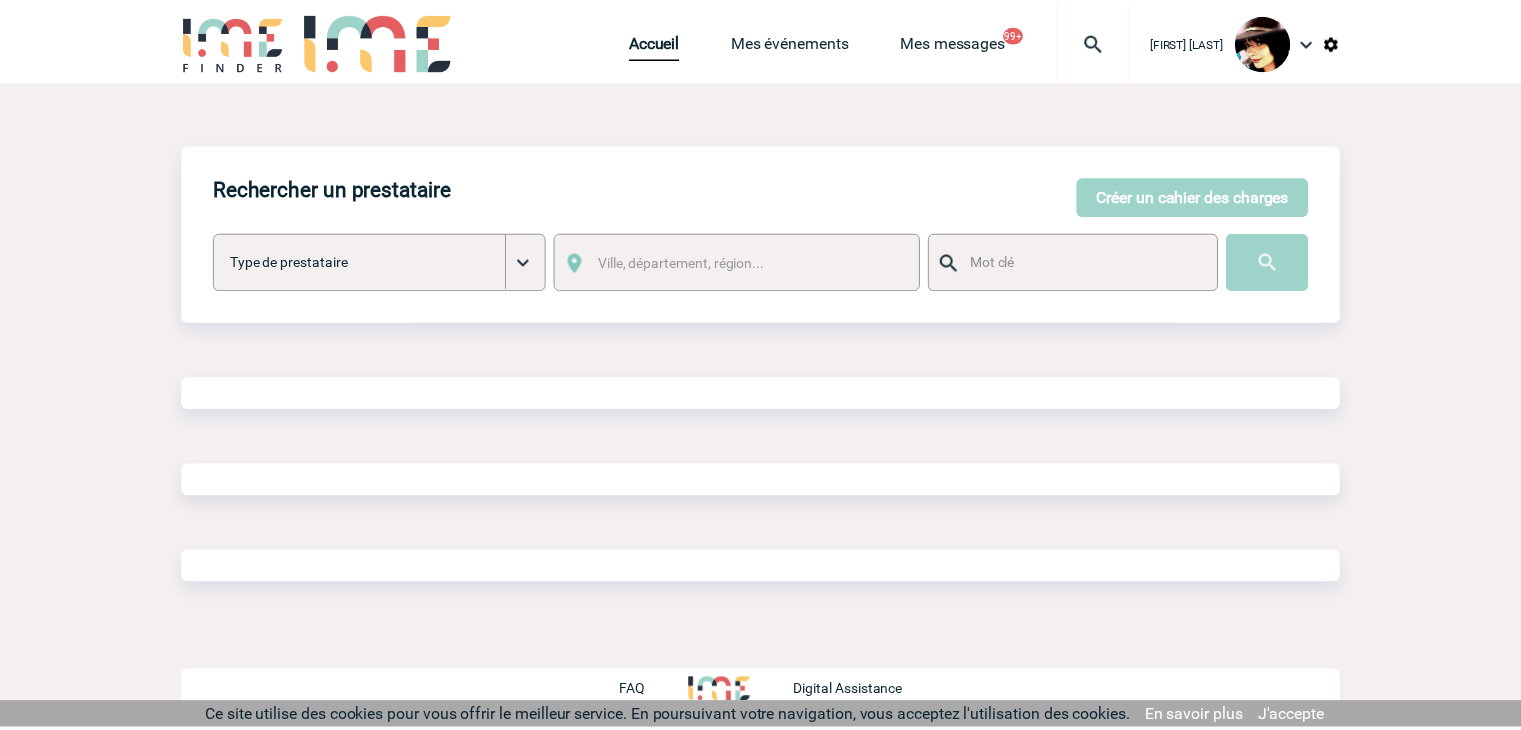 scroll, scrollTop: 0, scrollLeft: 0, axis: both 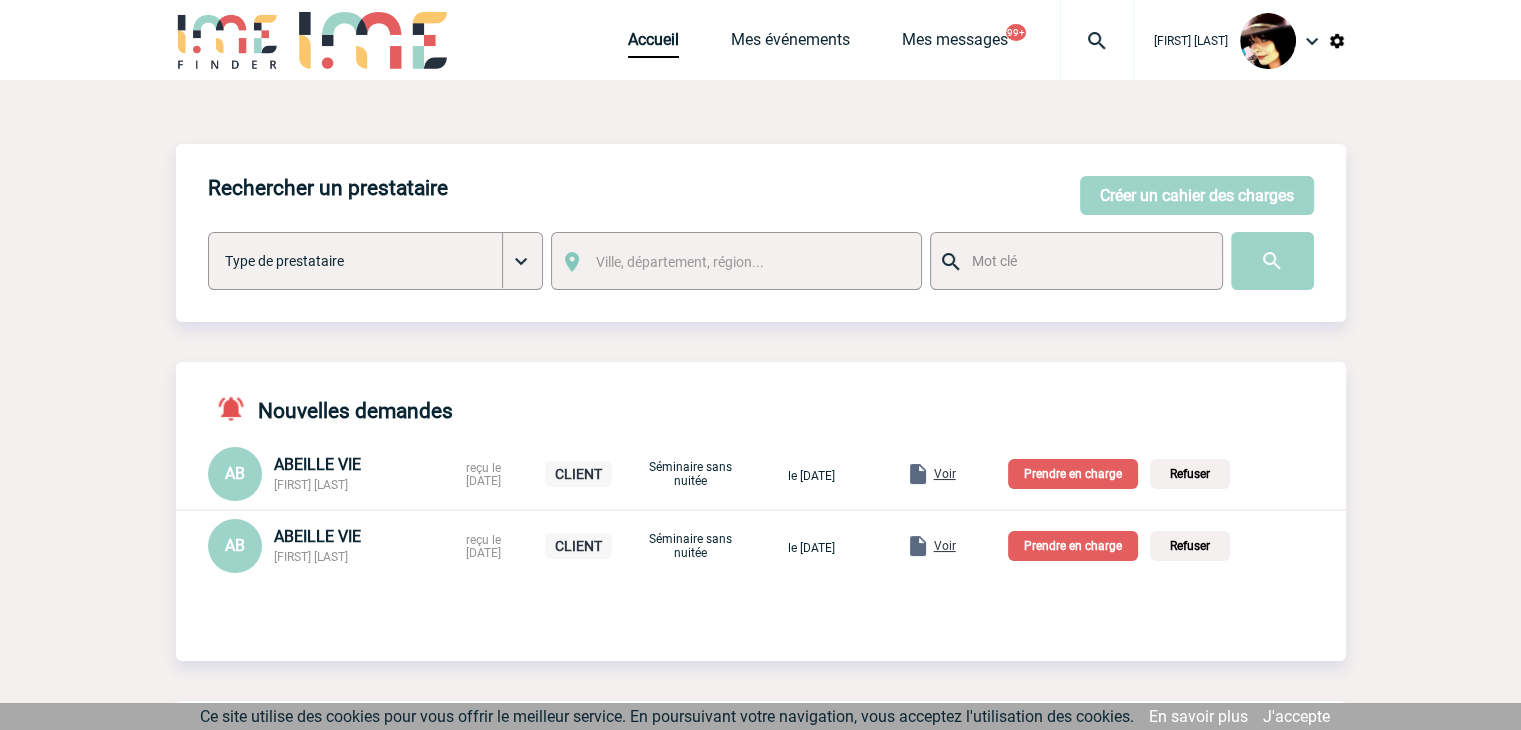 click on "Voir" at bounding box center [945, 546] 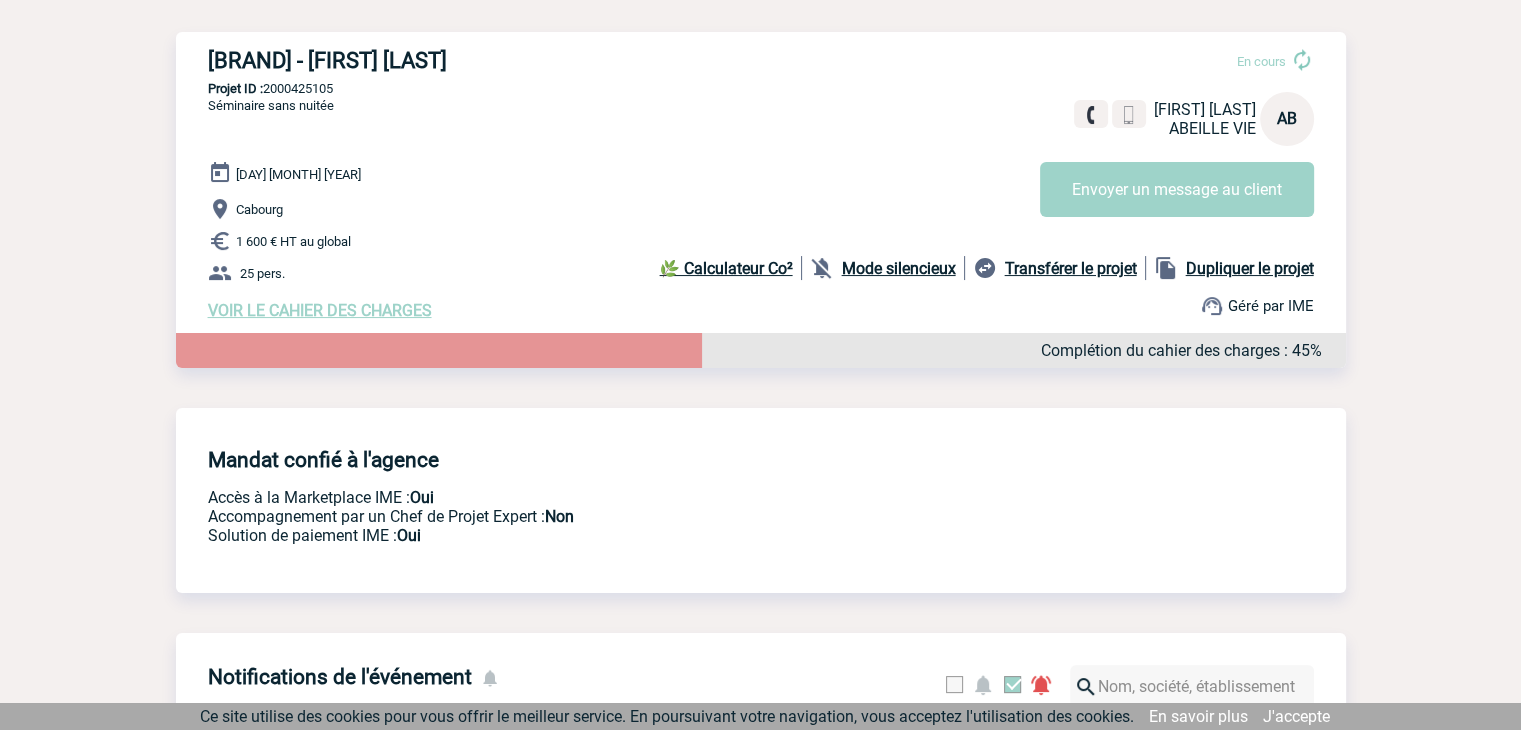 scroll, scrollTop: 215, scrollLeft: 0, axis: vertical 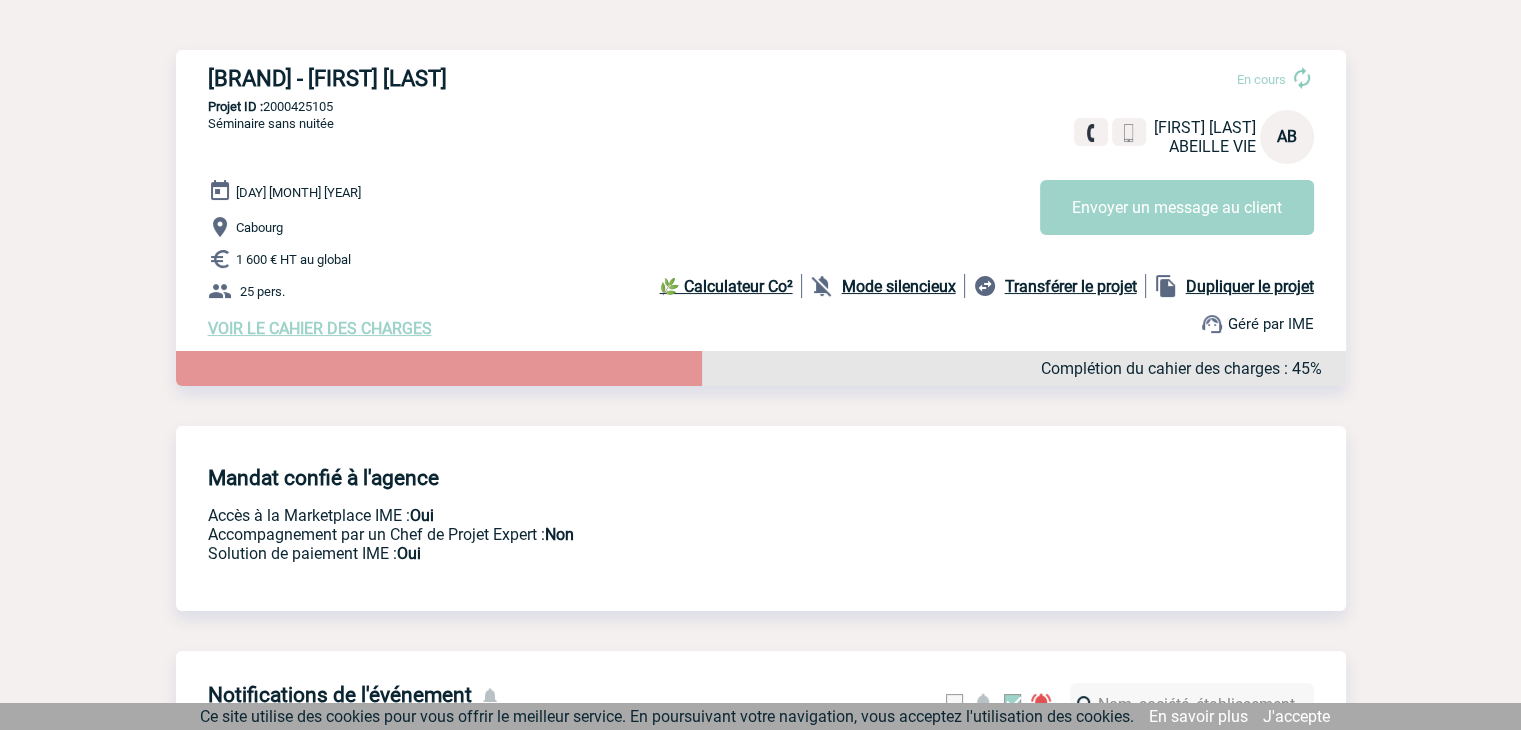 click on "VOIR LE CAHIER DES CHARGES" at bounding box center (320, 328) 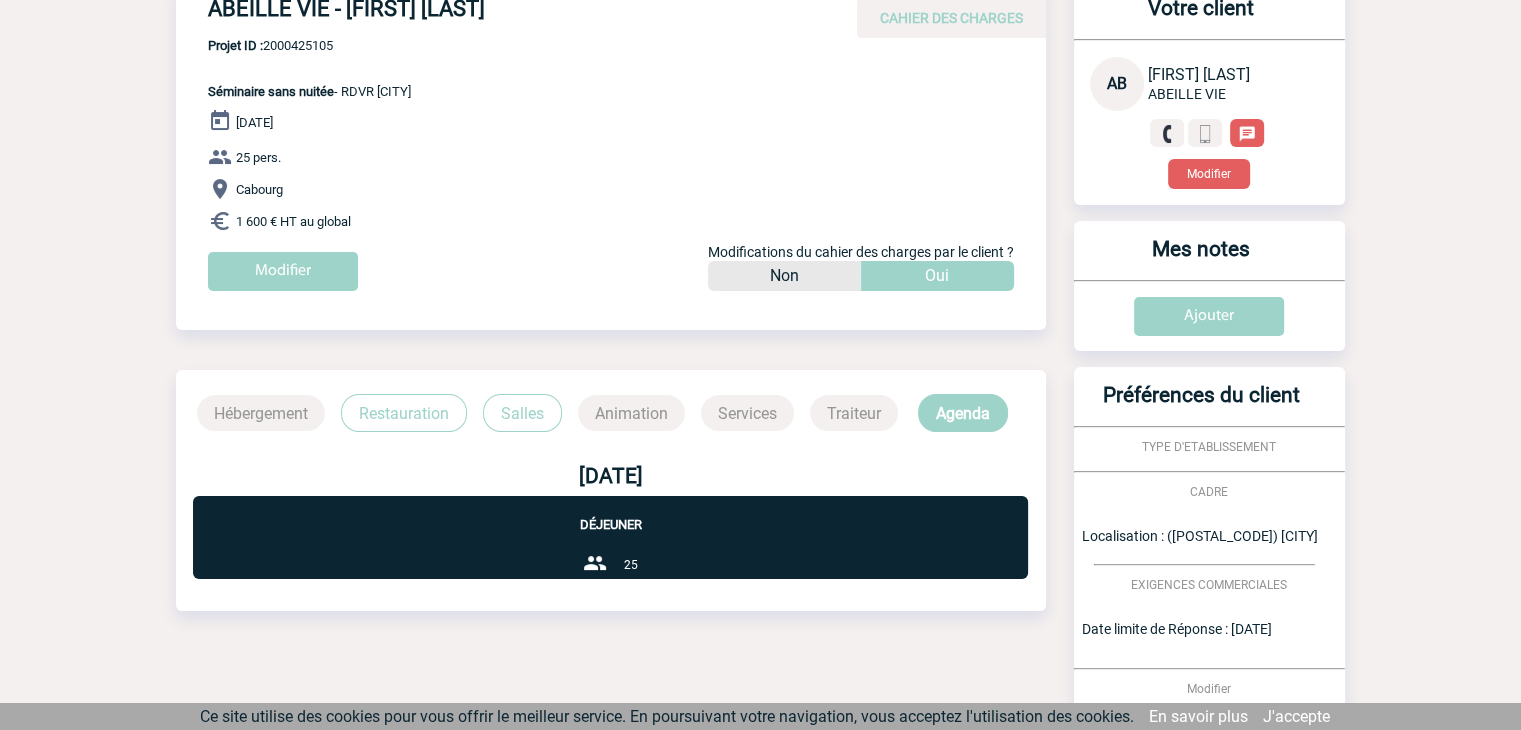 scroll, scrollTop: 0, scrollLeft: 0, axis: both 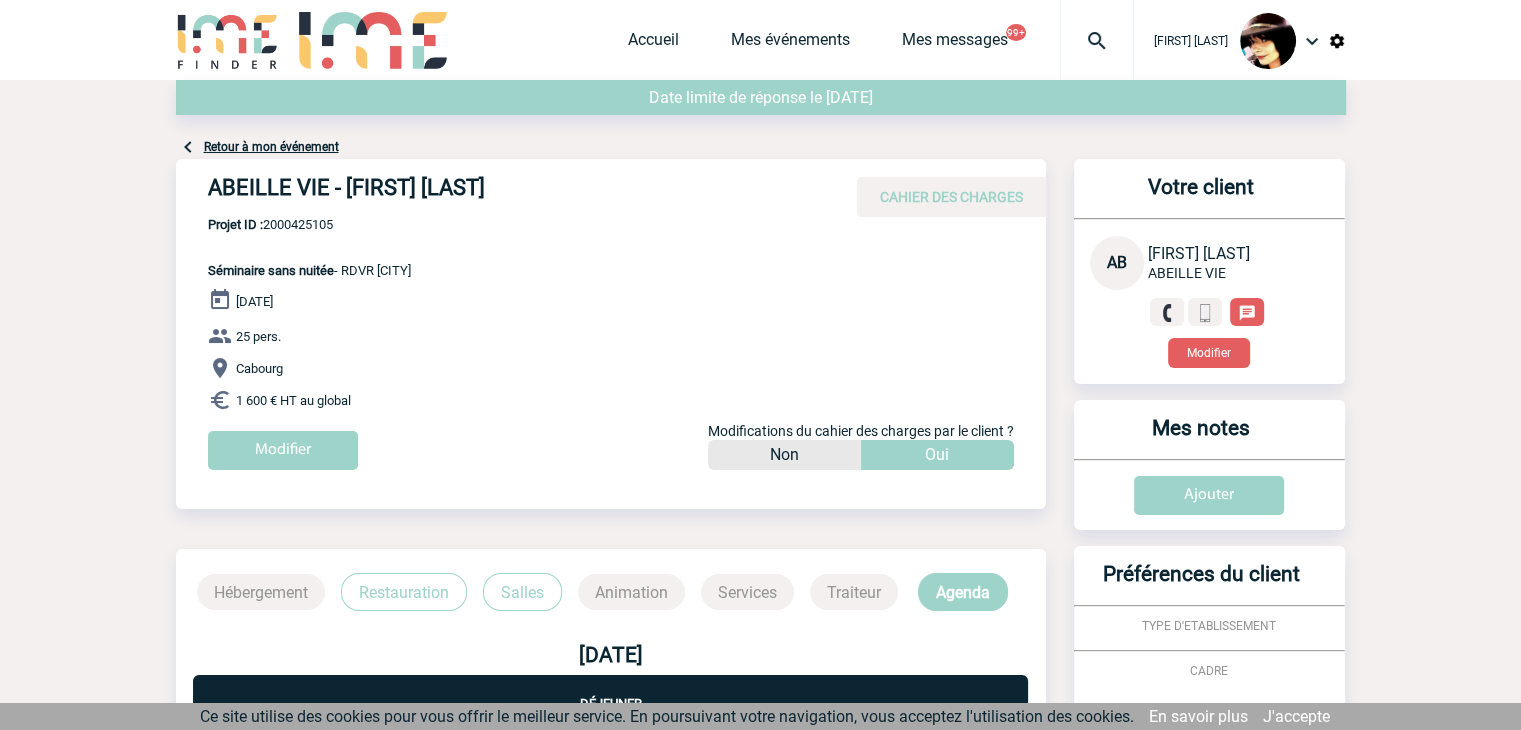 click on "Accueil
Mes événements
Mes messages
99+
Projet, client
Projet, client" at bounding box center [881, 40] 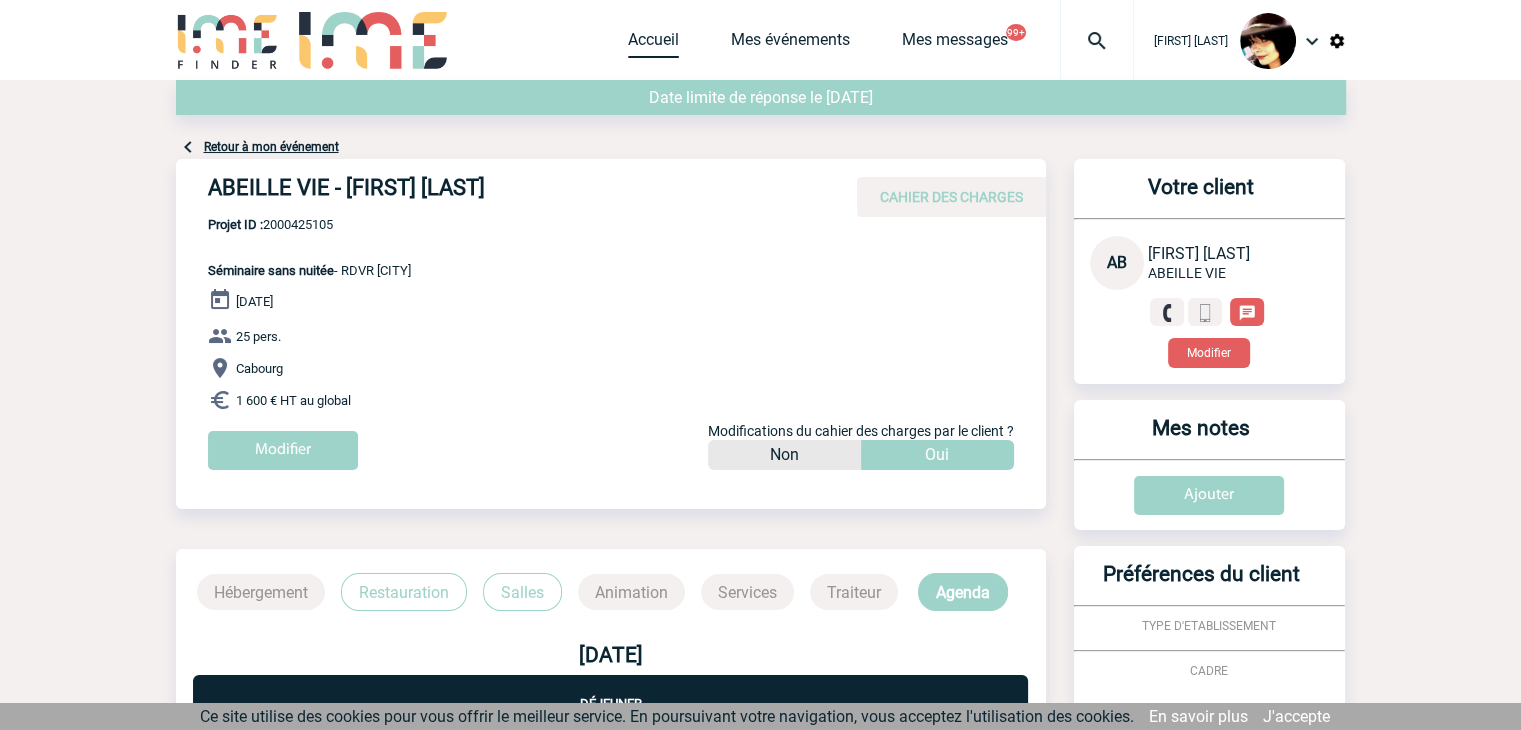 click on "Accueil" at bounding box center [653, 44] 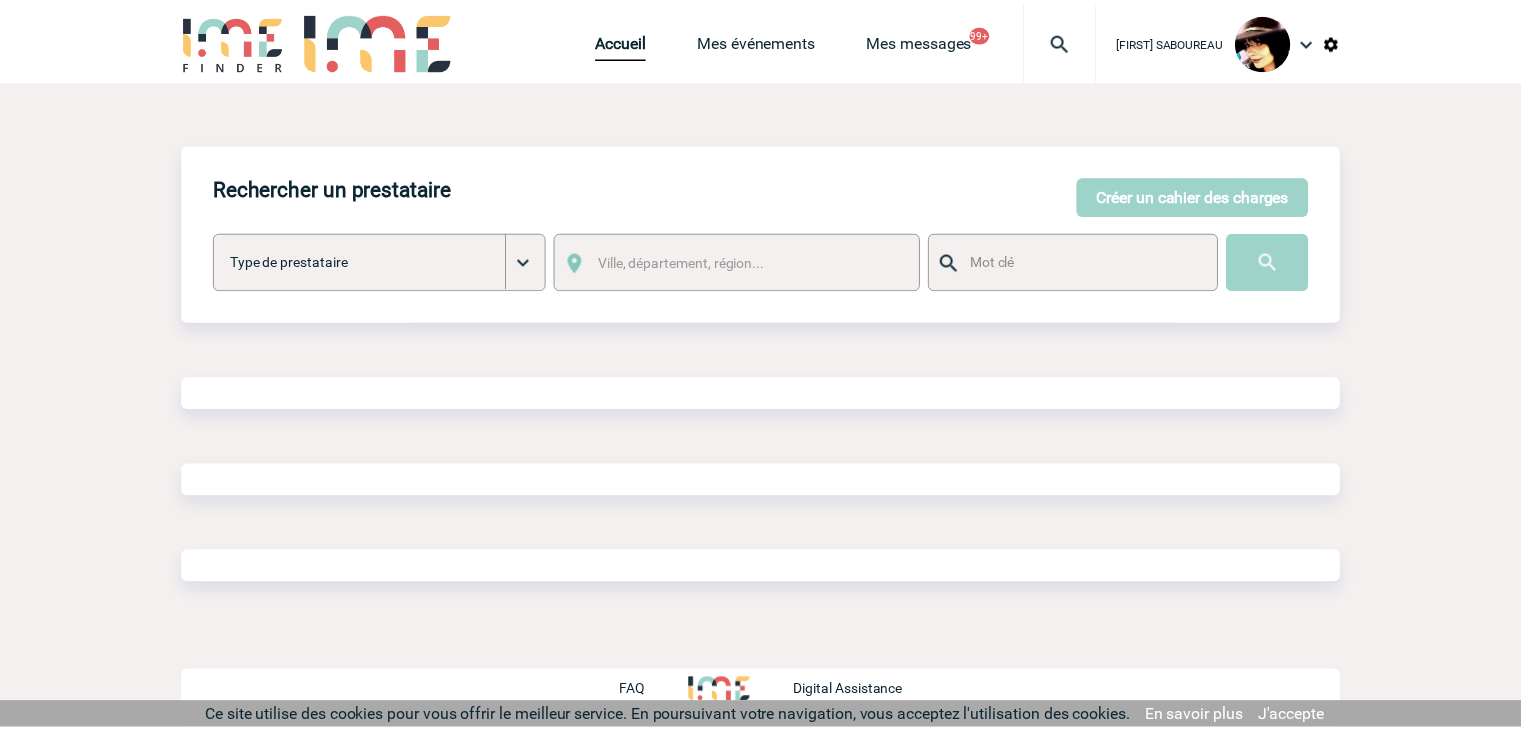 scroll, scrollTop: 0, scrollLeft: 0, axis: both 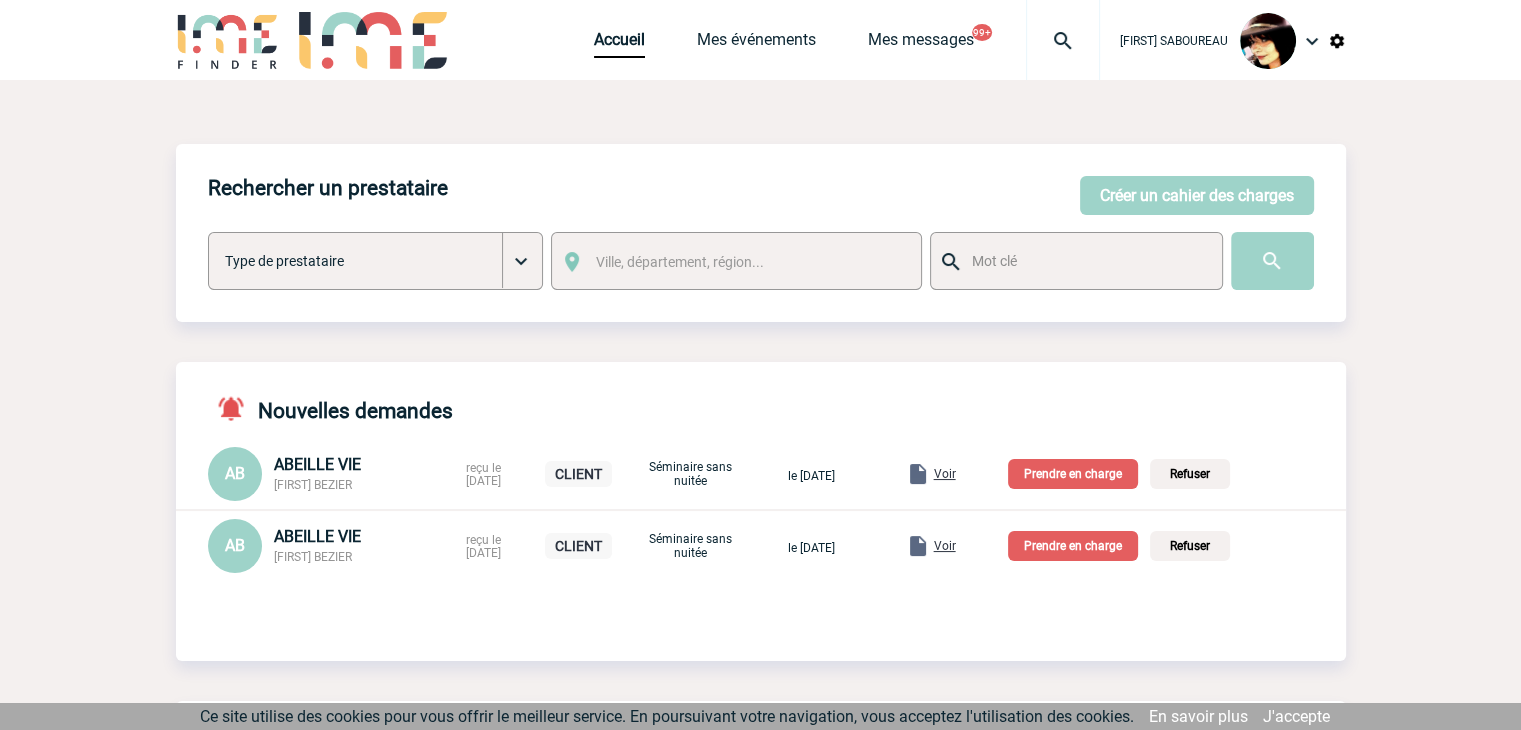click on "Prendre en charge" at bounding box center [1073, 546] 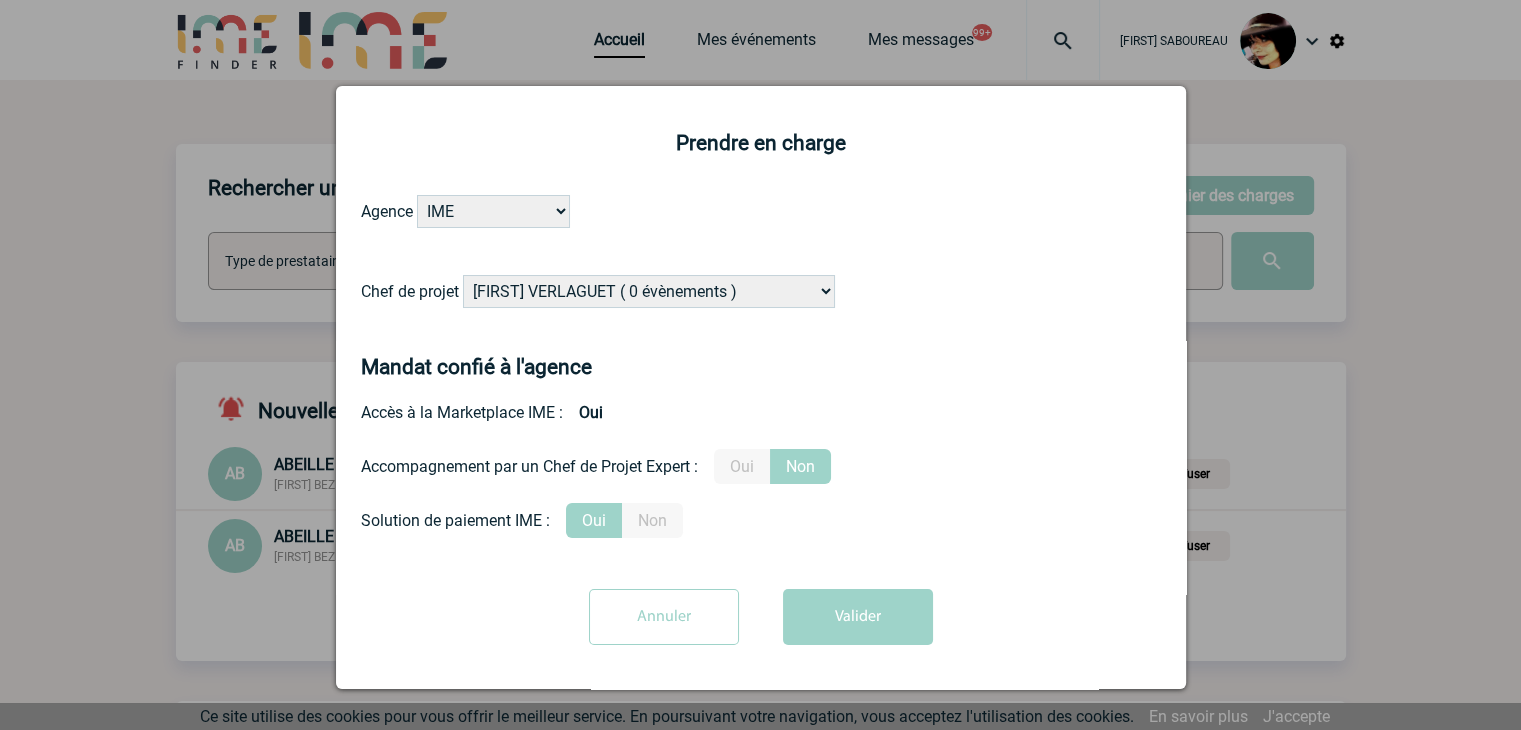 click on "Alizée VERLAGUET ( 0 évènements )
Anne GIRAUD ( 1196 évènements )
Anne-Françoise BONHOMME ( 169 évènements )
Anne-Sophie DELION ( 0 évènements )
Baptiste FEYEUX ( 0 évènements )
Benjamin ROLAND ( 1046 évènements )
Bérengère LEMONNIER ( 1005 évènements )
Caroline BAATZ ( 0 évènements )
Caroline CORNU ( 14 évènements )
Céline MERCIER ( 5 évènements )
Céline THIENOT ( 0 évènements )" at bounding box center [649, 291] 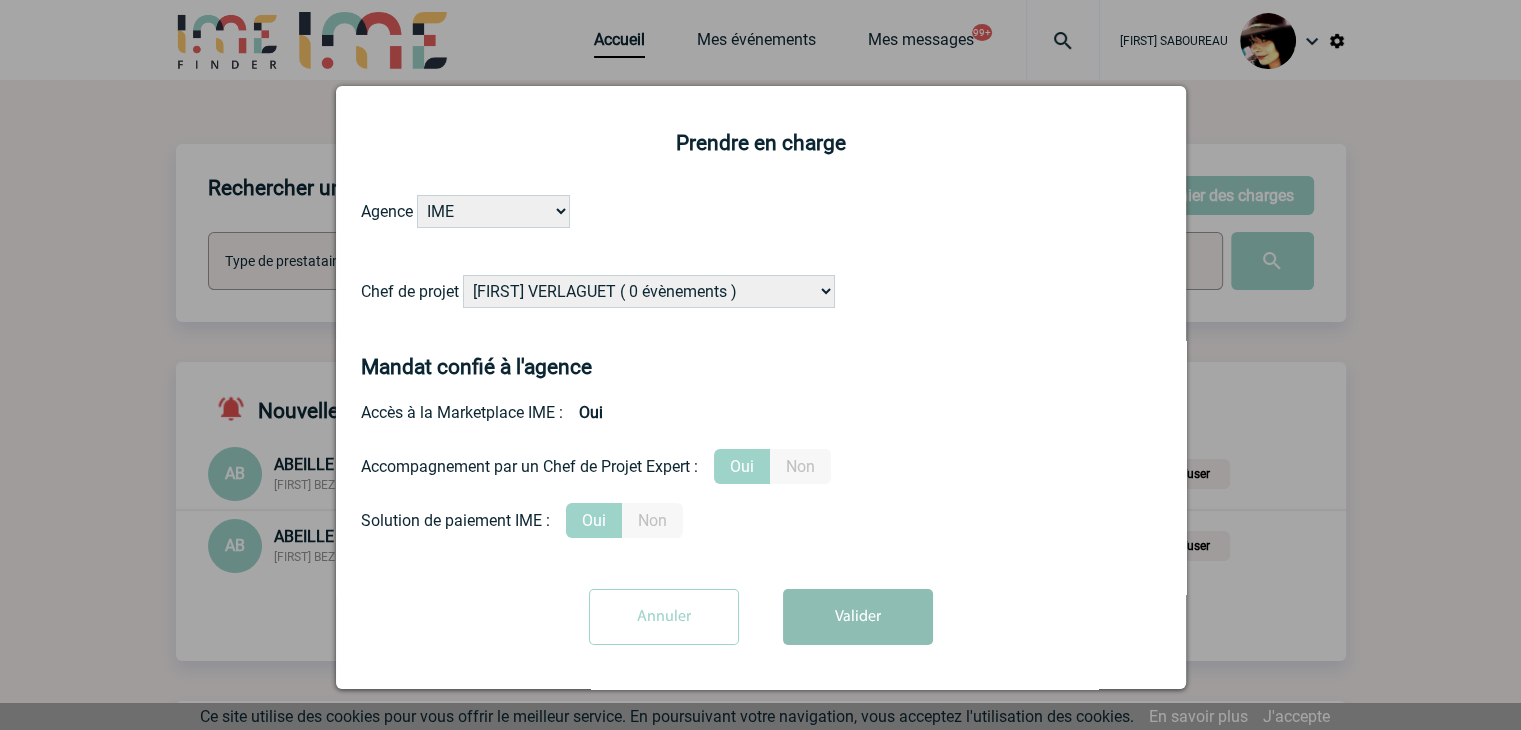 click on "Valider" at bounding box center (858, 617) 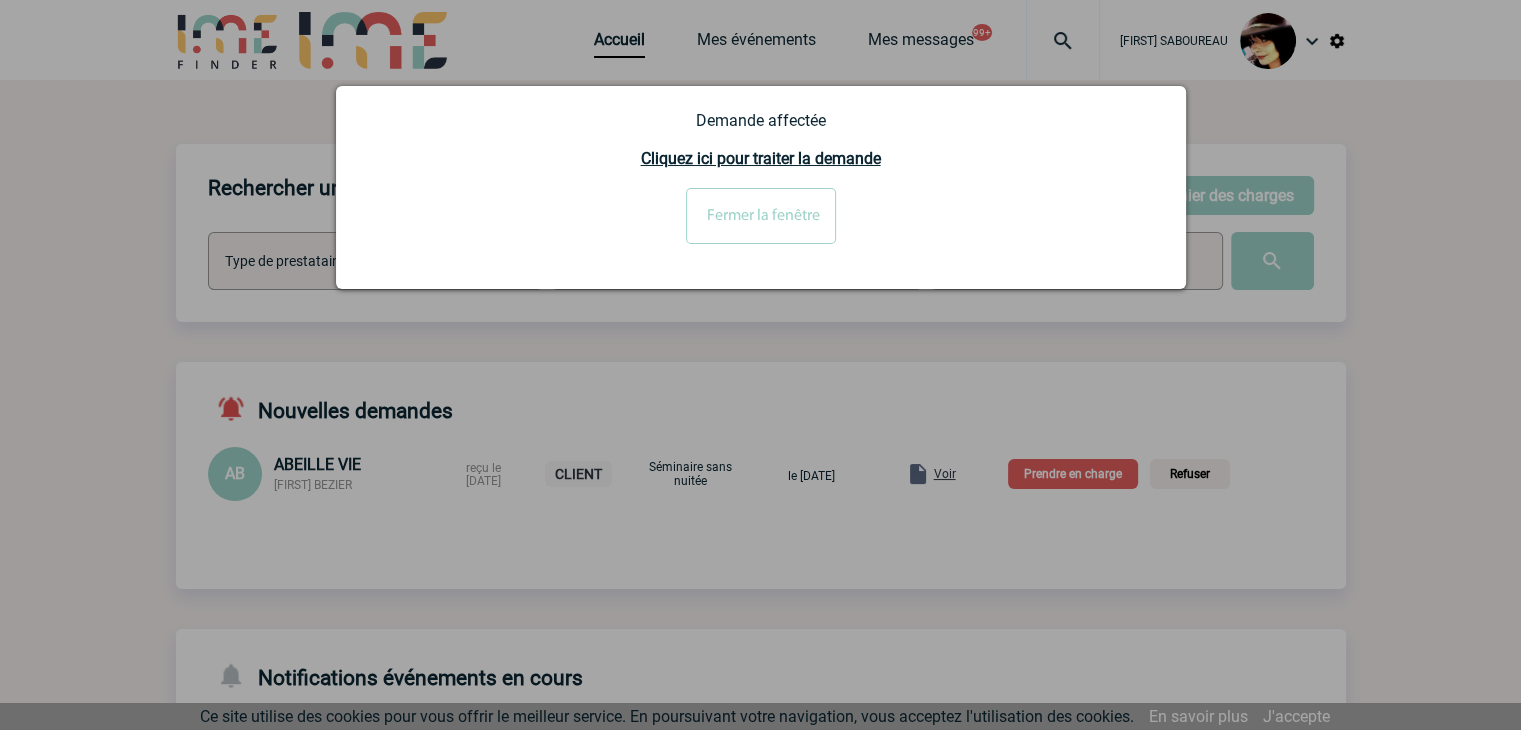click on "Fermer la fenêtre" at bounding box center (761, 216) 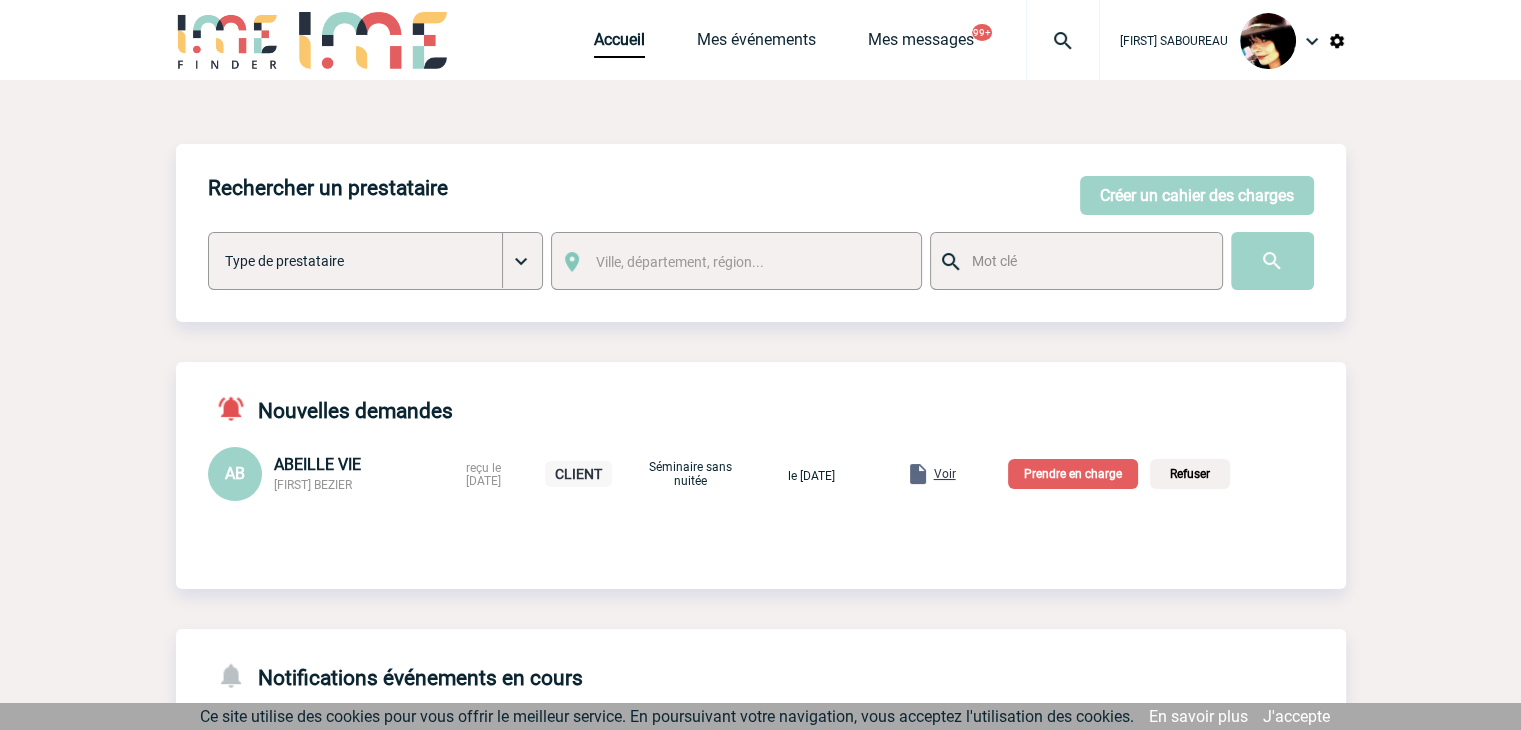 click on "Prendre en charge" at bounding box center [1073, 474] 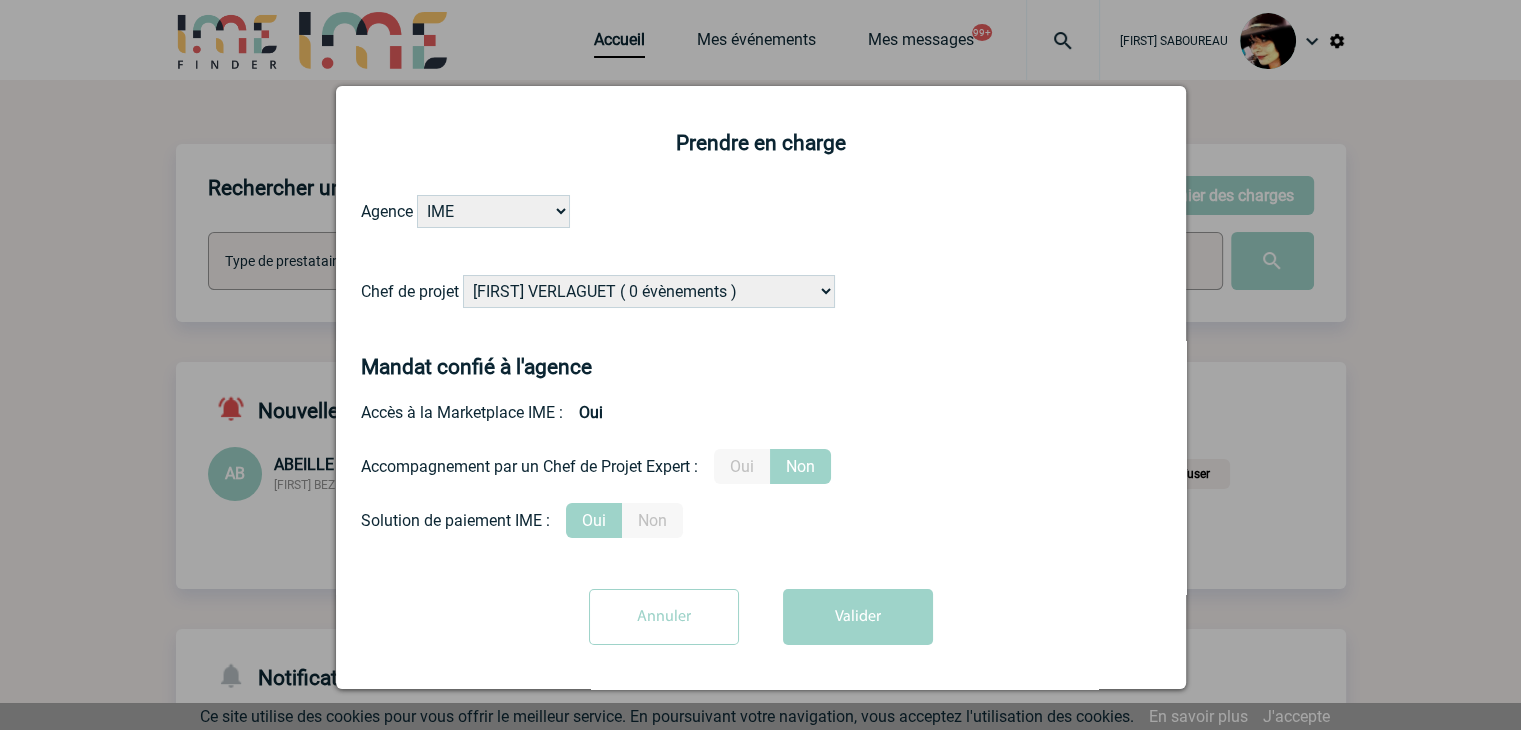 click on "Alizée VERLAGUET ( 0 évènements )
Anne GIRAUD ( 1196 évènements )
Anne-Françoise BONHOMME ( 169 évènements )
Anne-Sophie DELION ( 0 évènements )
Baptiste FEYEUX ( 0 évènements )
Benjamin ROLAND ( 1046 évènements )
Bérengère LEMONNIER ( 1005 évènements )
Caroline BAATZ ( 0 évènements )
Caroline CORNU ( 14 évènements )
Céline MERCIER ( 5 évènements )
Céline THIENOT ( 0 évènements )" at bounding box center (649, 291) 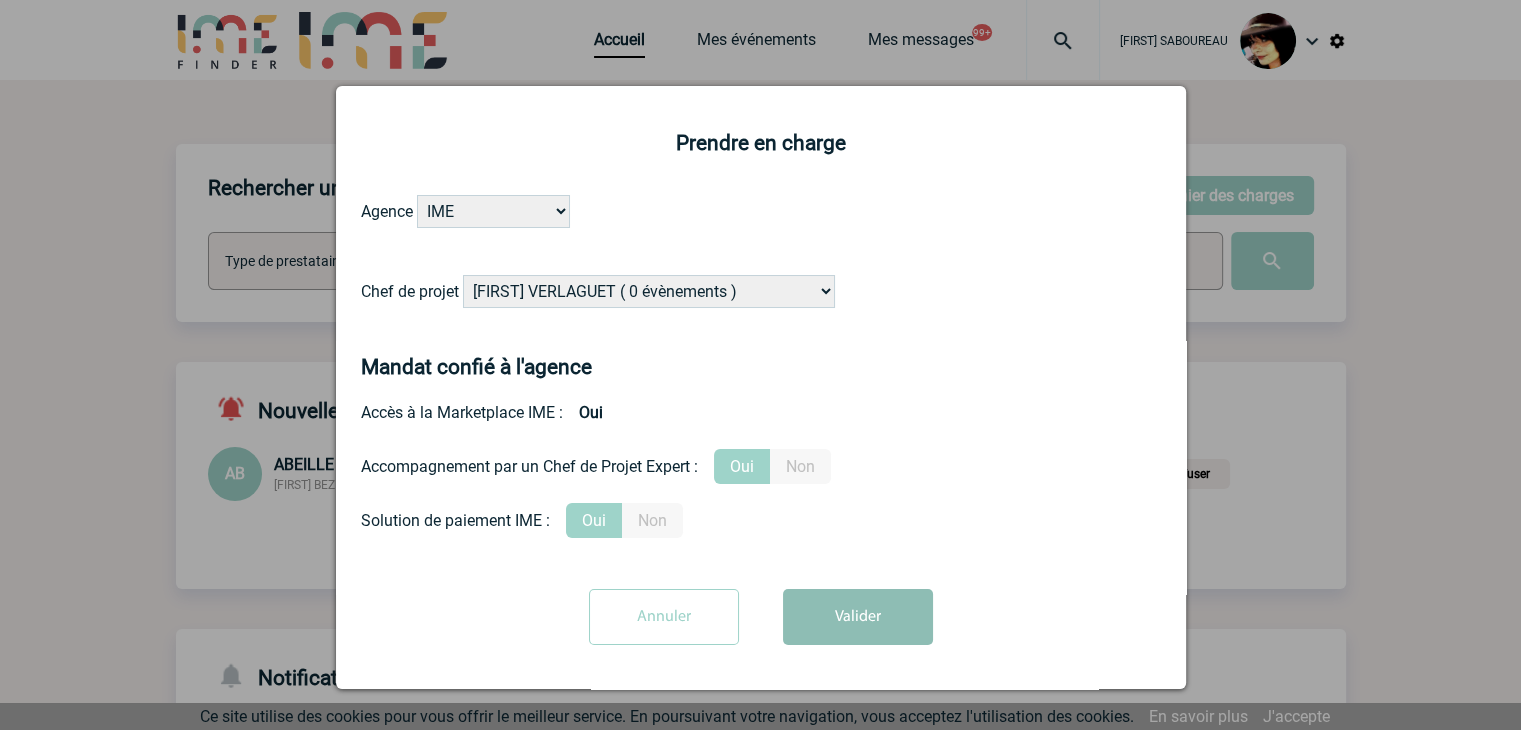 click on "Valider" at bounding box center (858, 617) 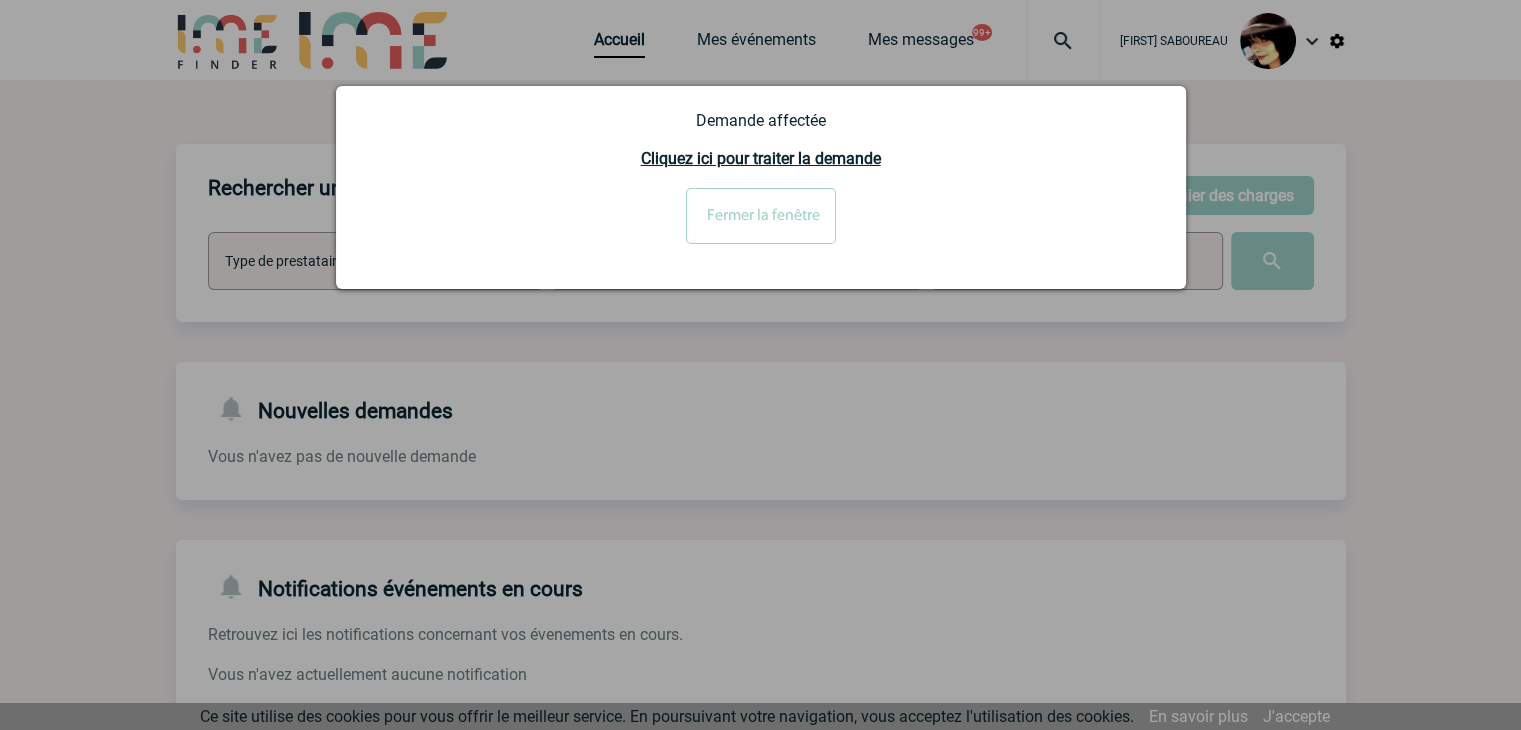 click on "Fermer la fenêtre" at bounding box center (761, 216) 